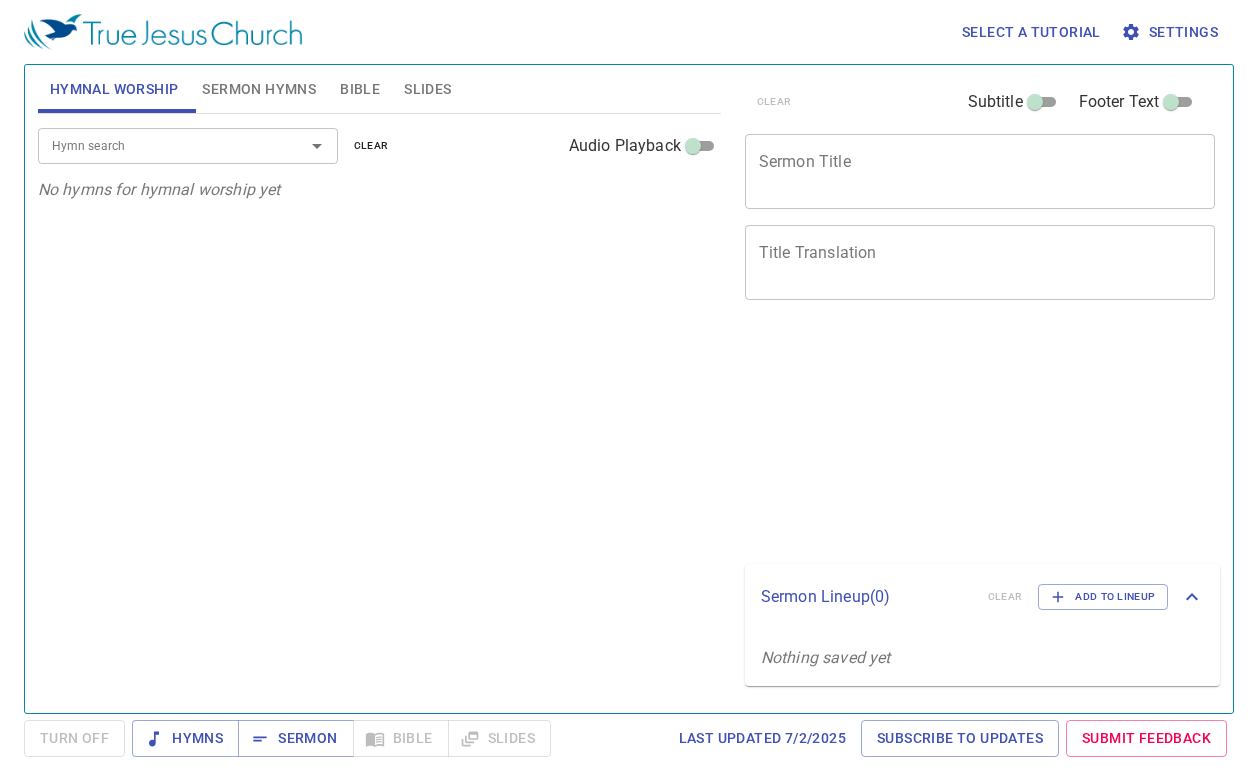 scroll, scrollTop: 0, scrollLeft: 0, axis: both 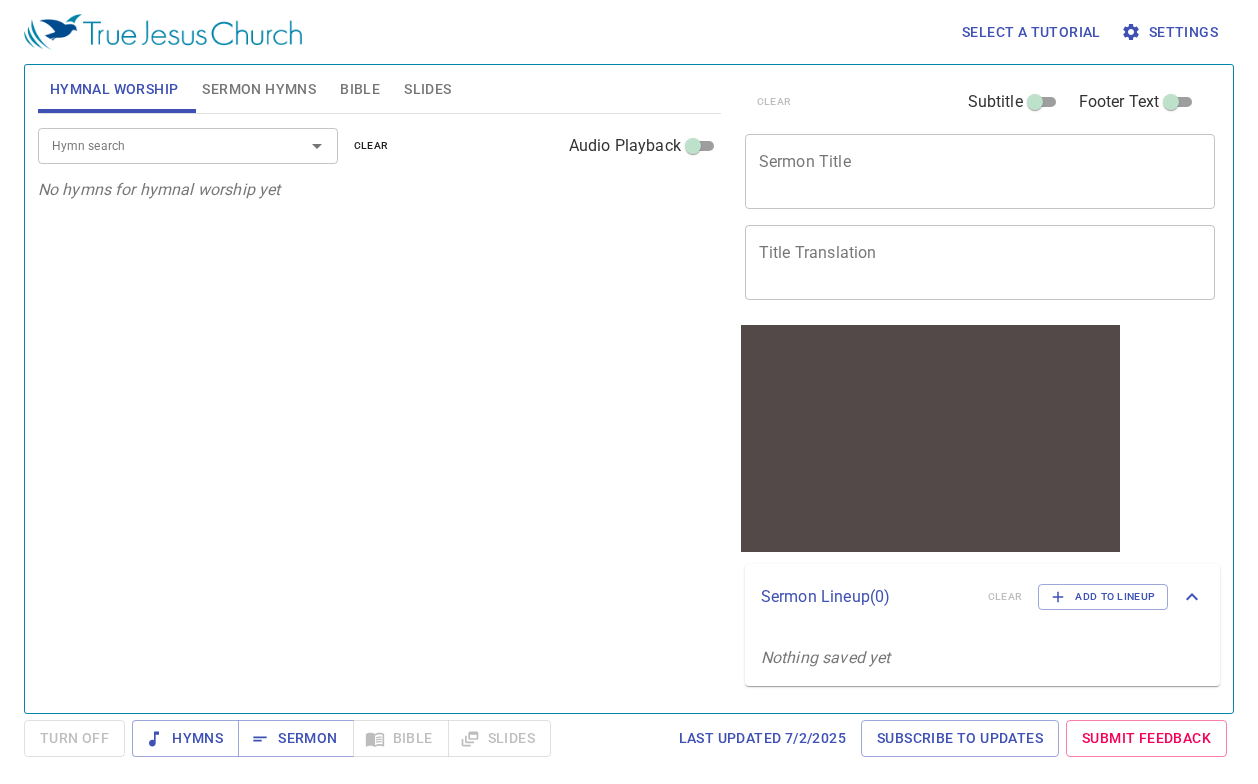 click on "Sermon Hymns" at bounding box center (259, 89) 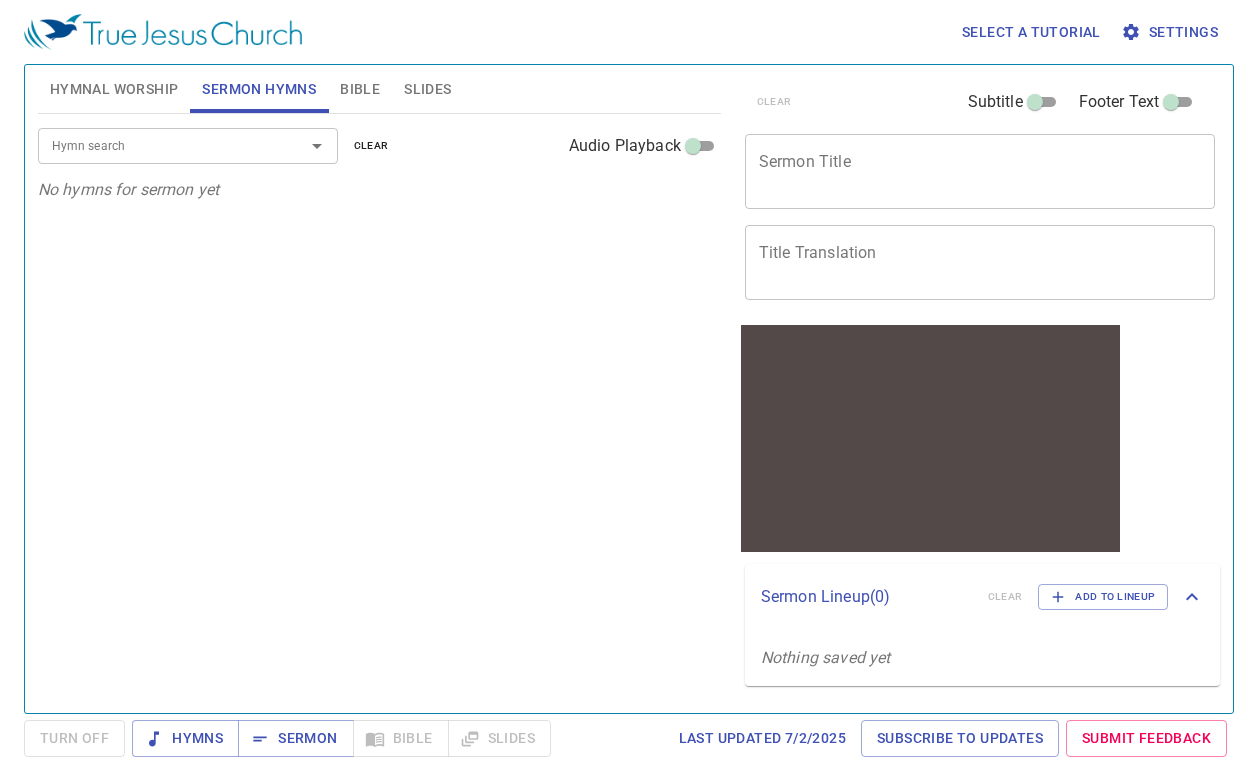 click at bounding box center [303, 146] 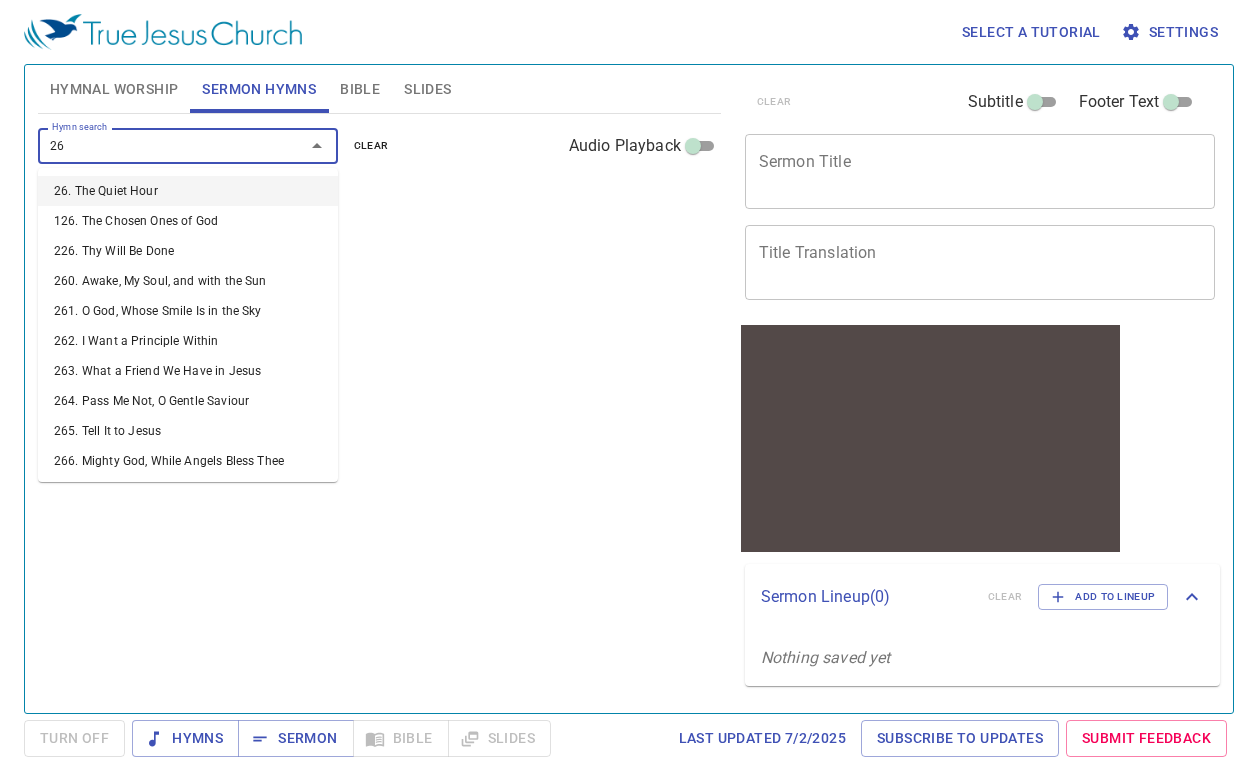 type on "265" 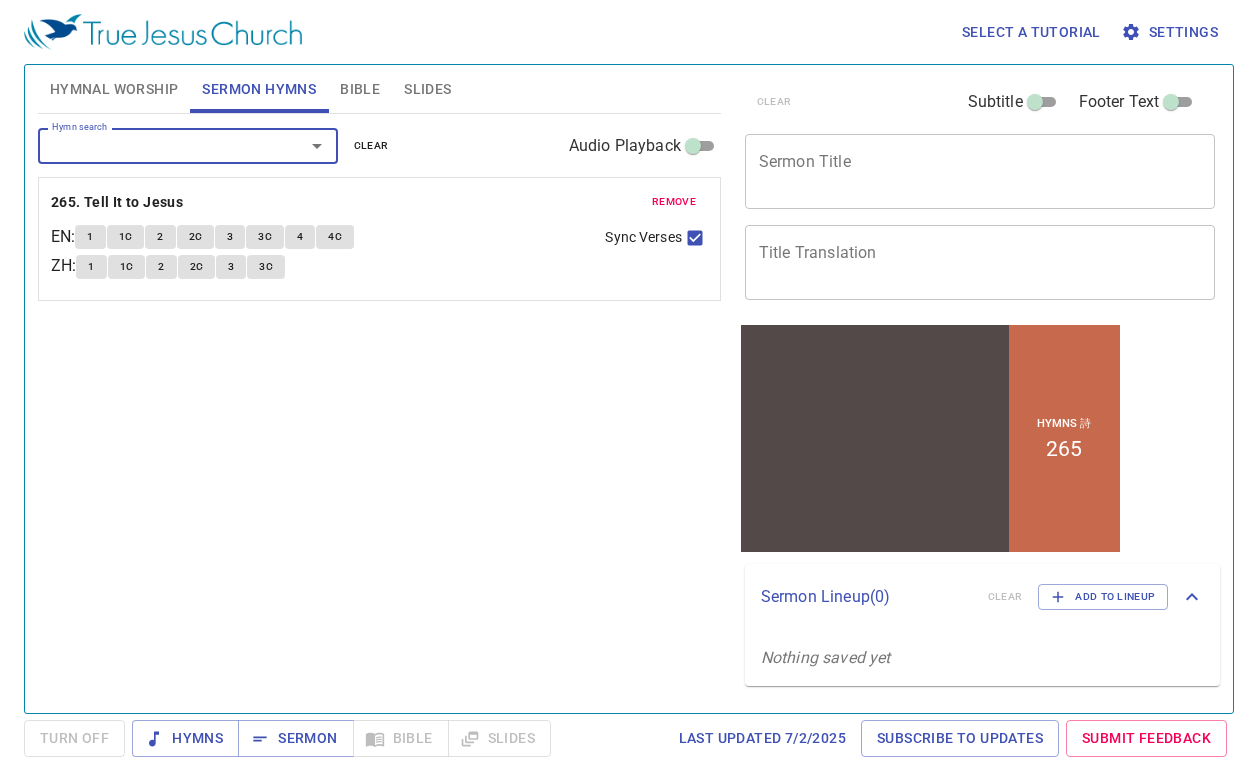 click on "Hymn search" at bounding box center (158, 145) 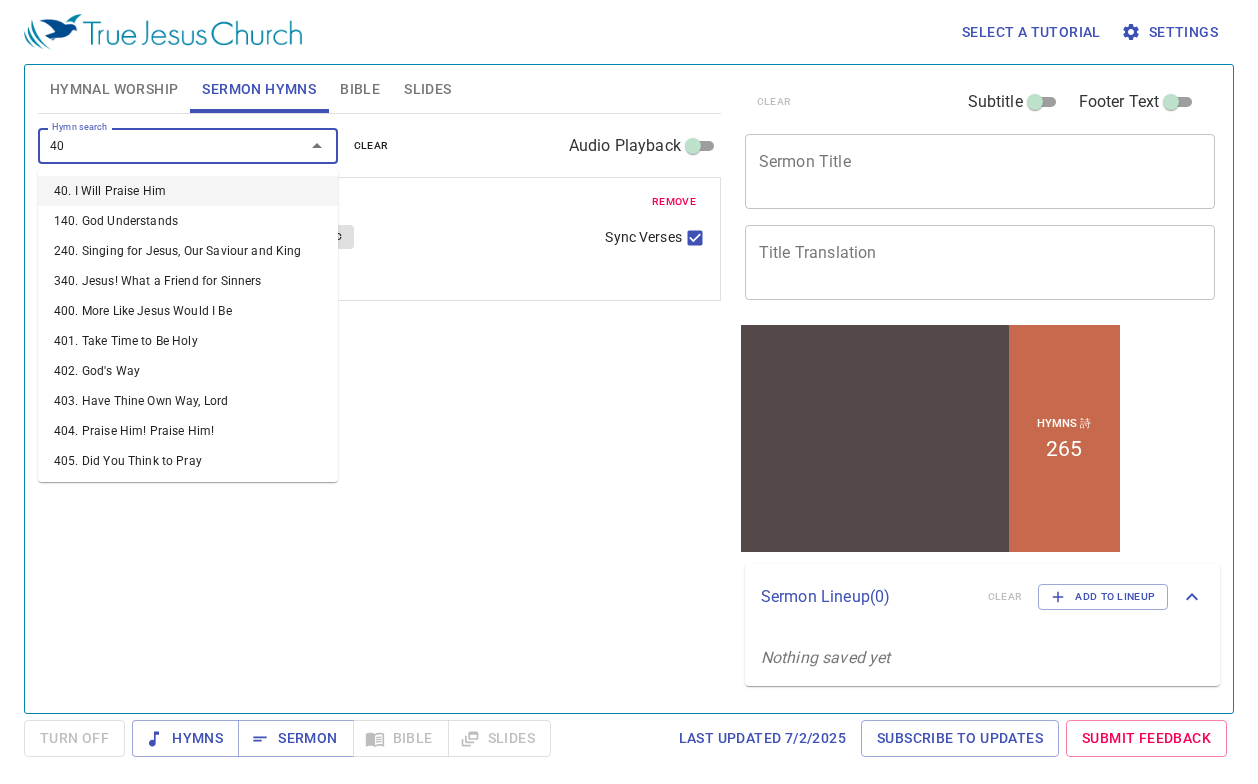 type on "406" 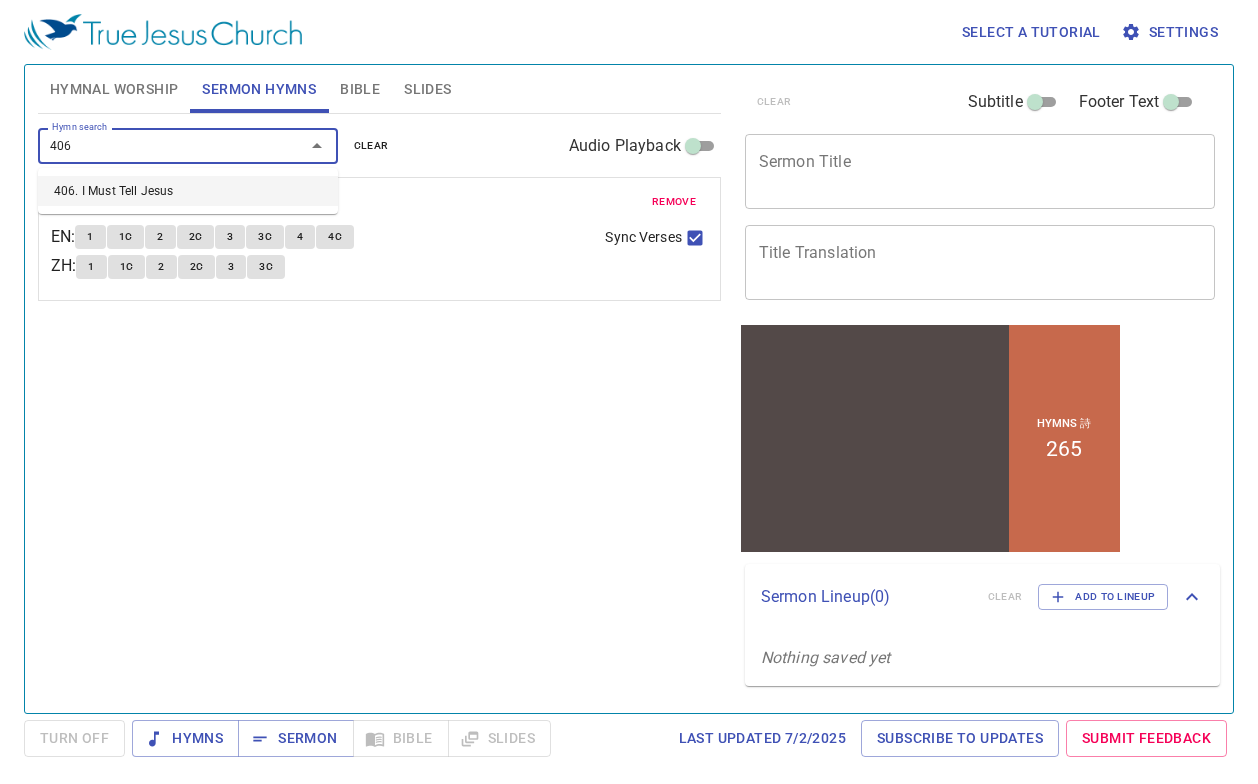 type 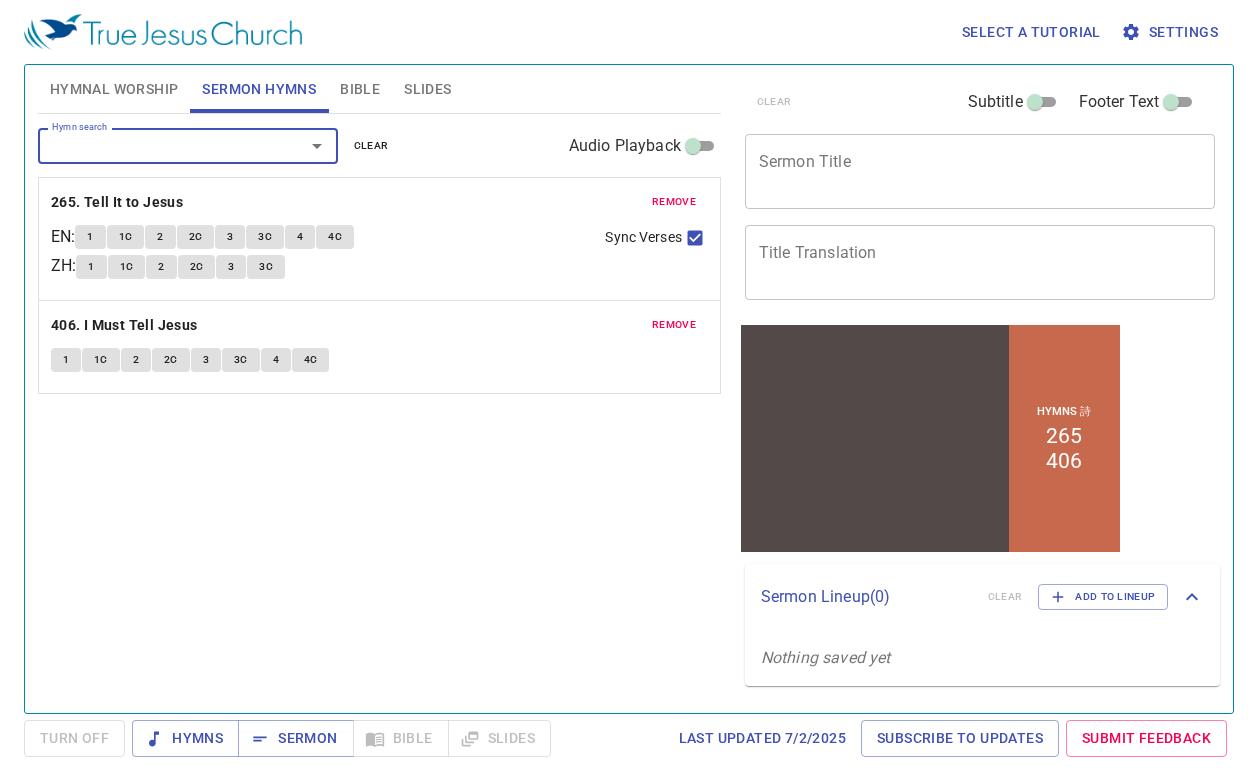 click on "Sermon Title" at bounding box center [980, 171] 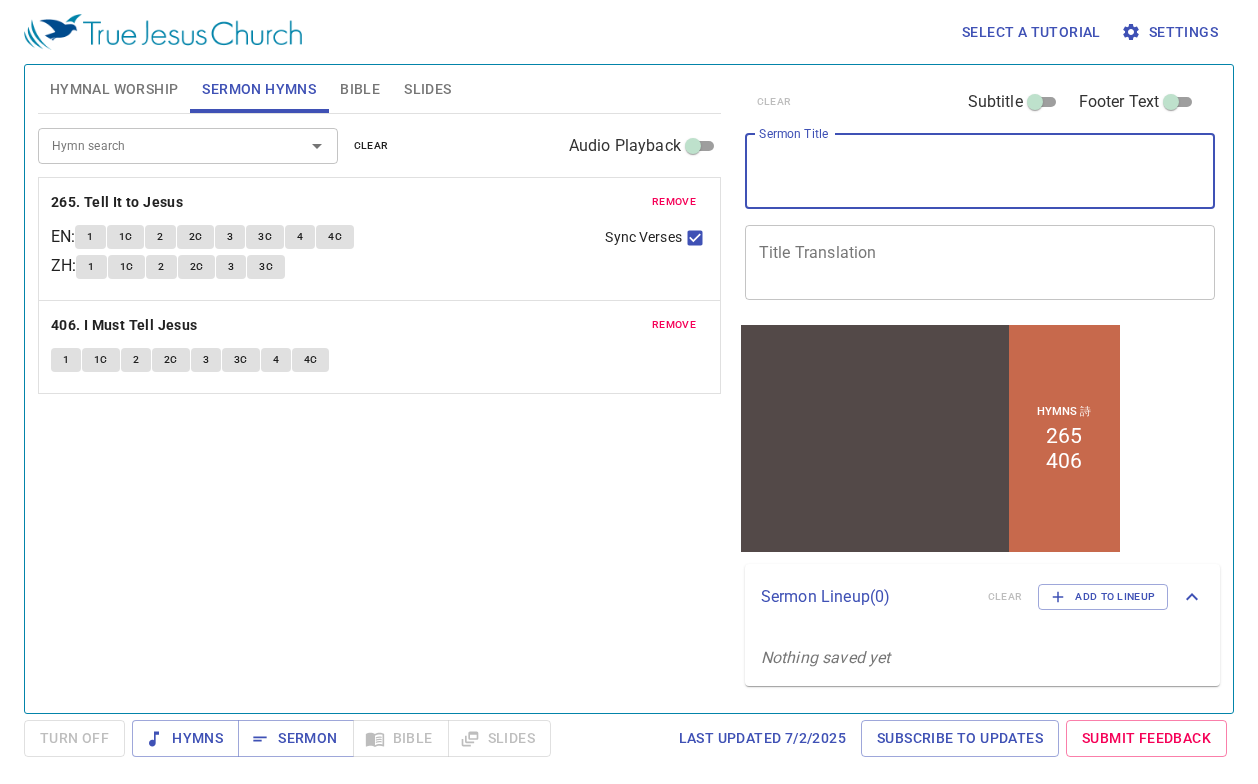 paste on "A Plea from the deep" 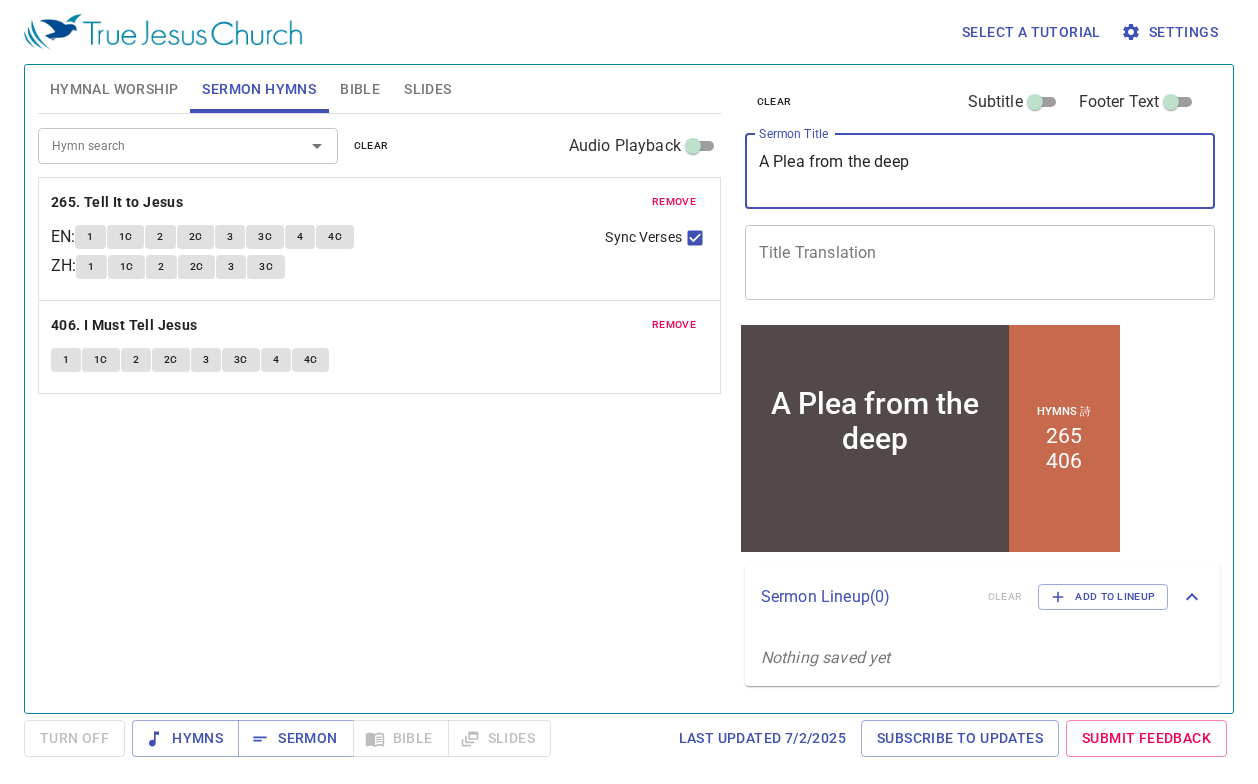 click on "A Plea from the deep" at bounding box center (980, 171) 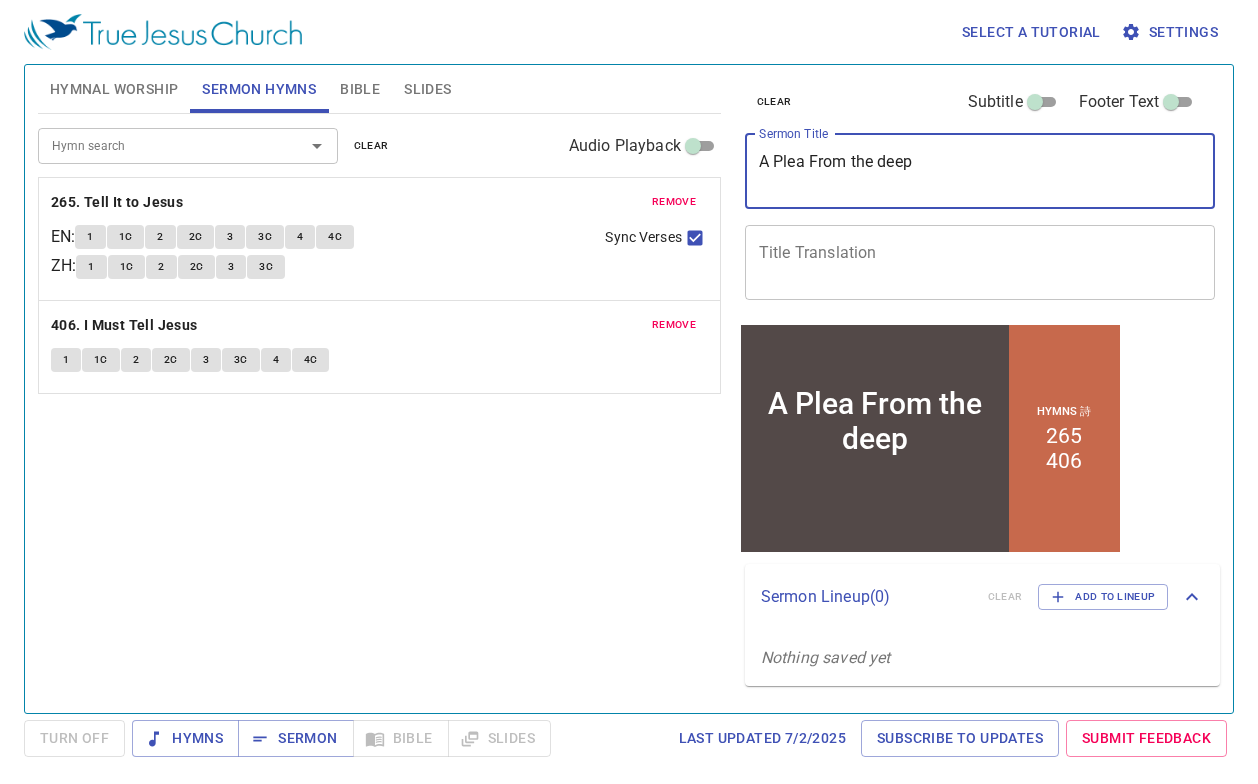 click on "A Plea From the deep" at bounding box center [980, 171] 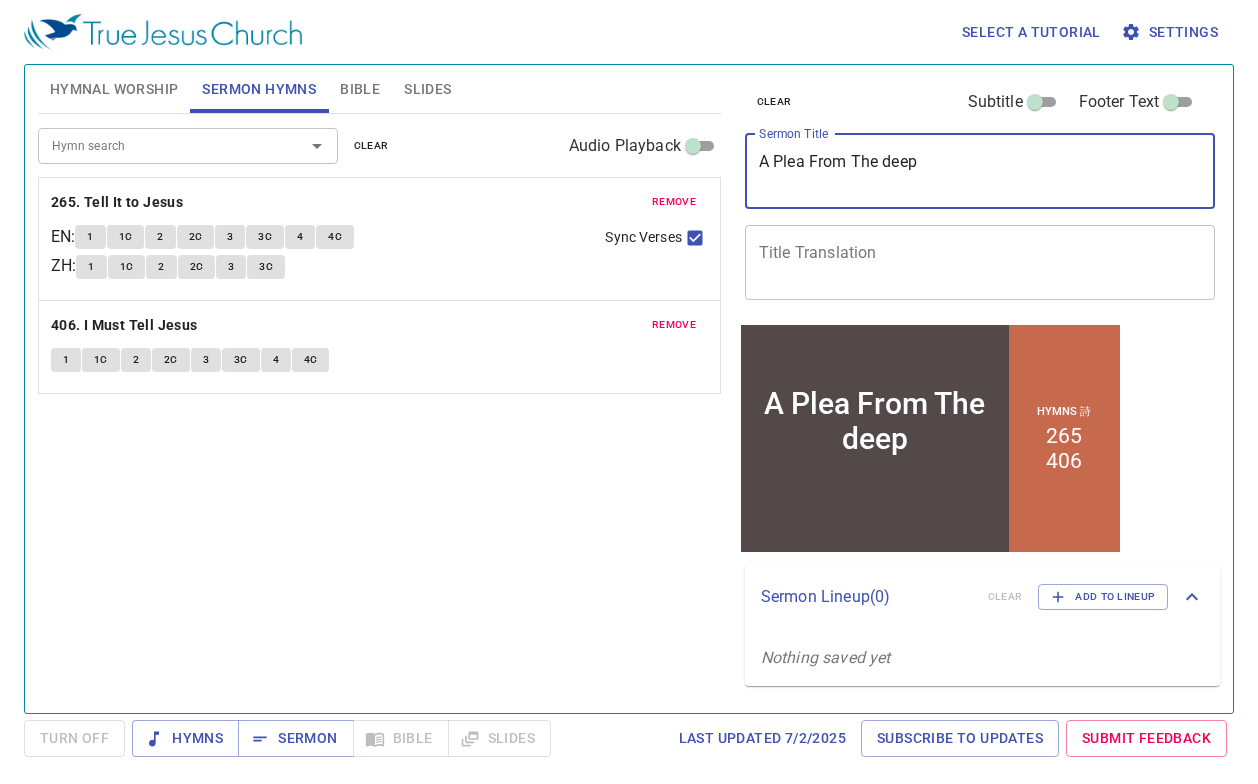 click on "A Plea From The deep" at bounding box center (980, 171) 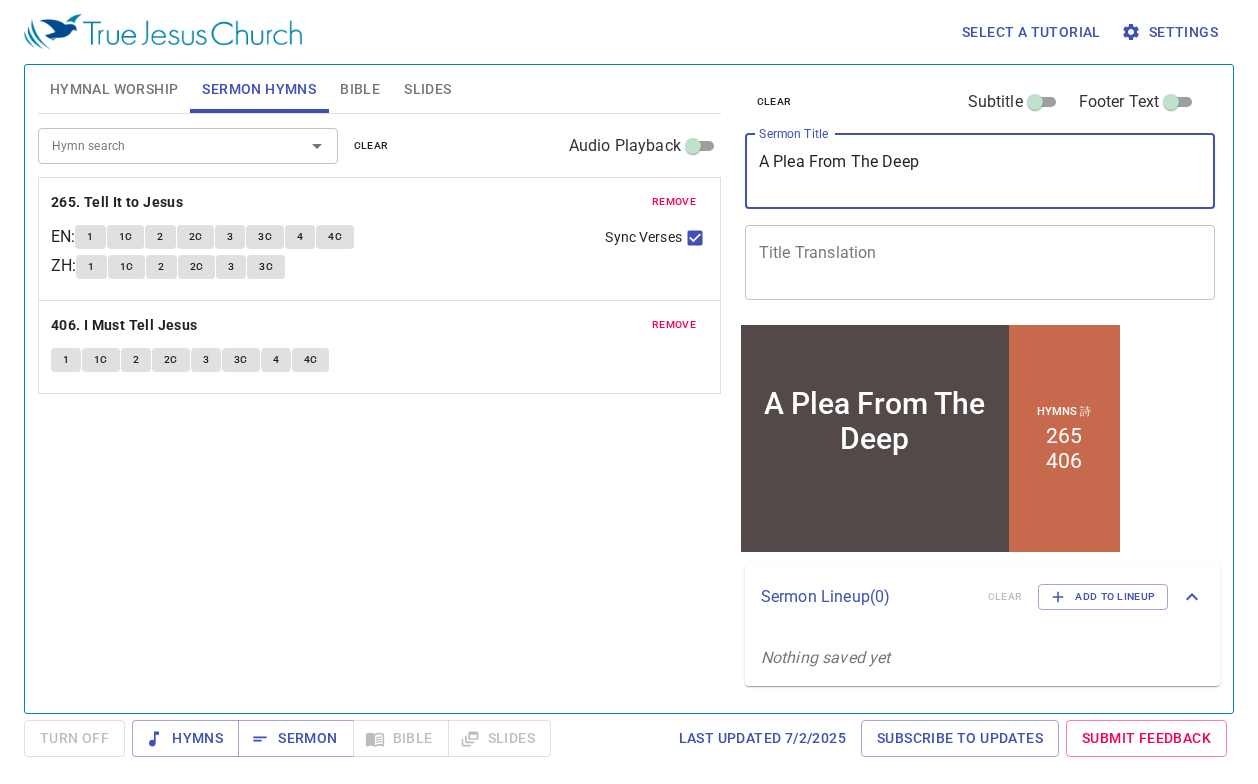 type on "A Plea From The Deep" 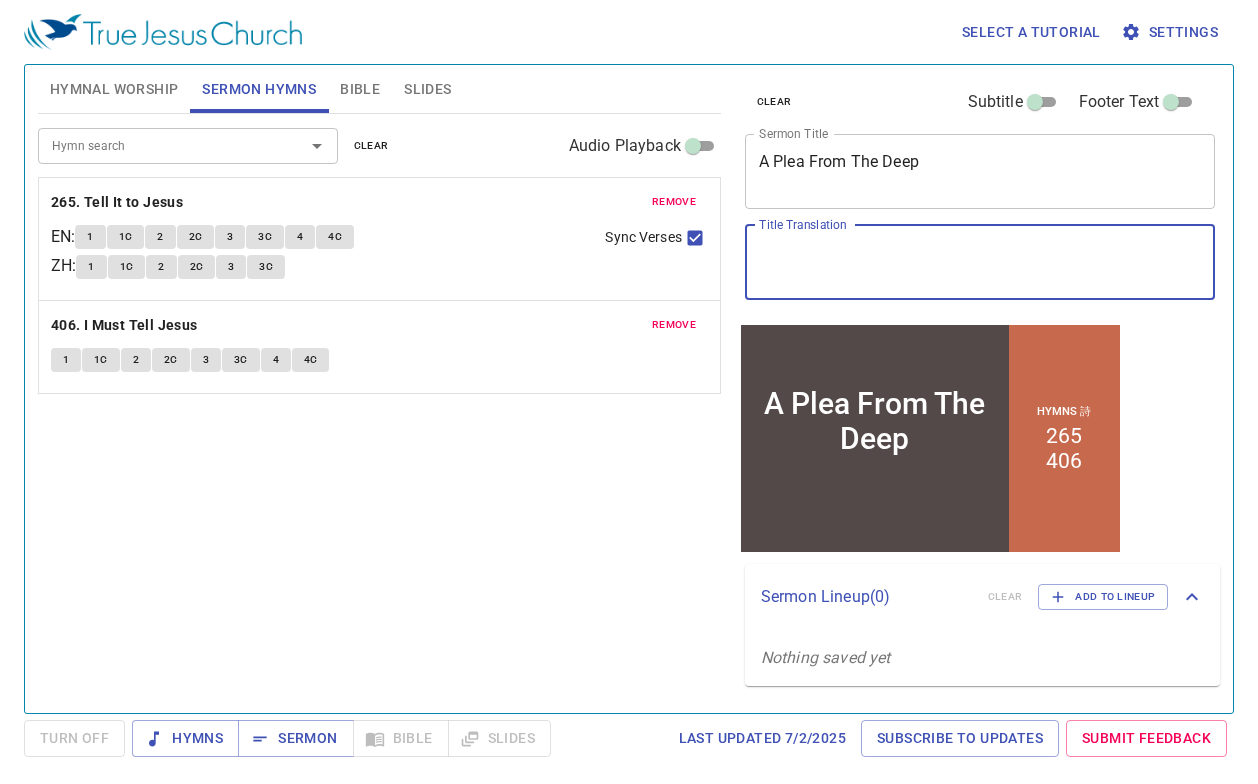 paste on "從深處的祈求" 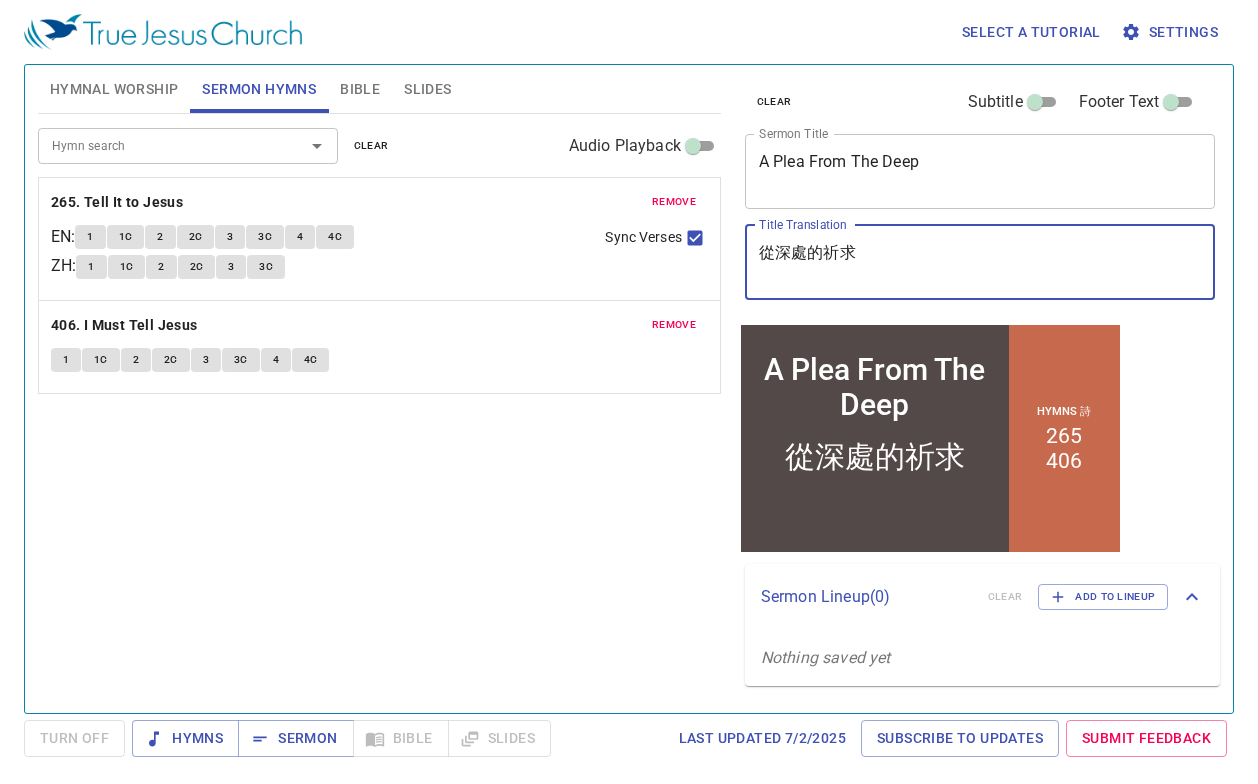 type on "從深處的祈求" 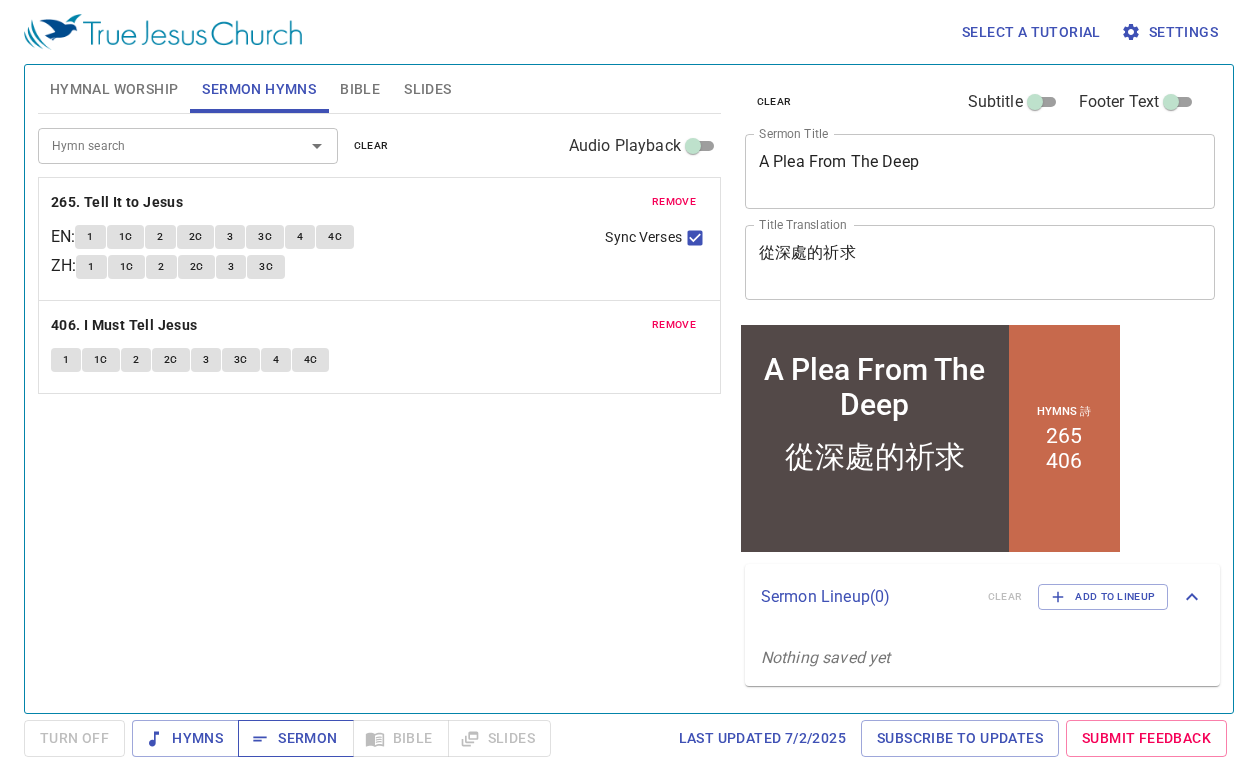 click on "Sermon" at bounding box center (295, 738) 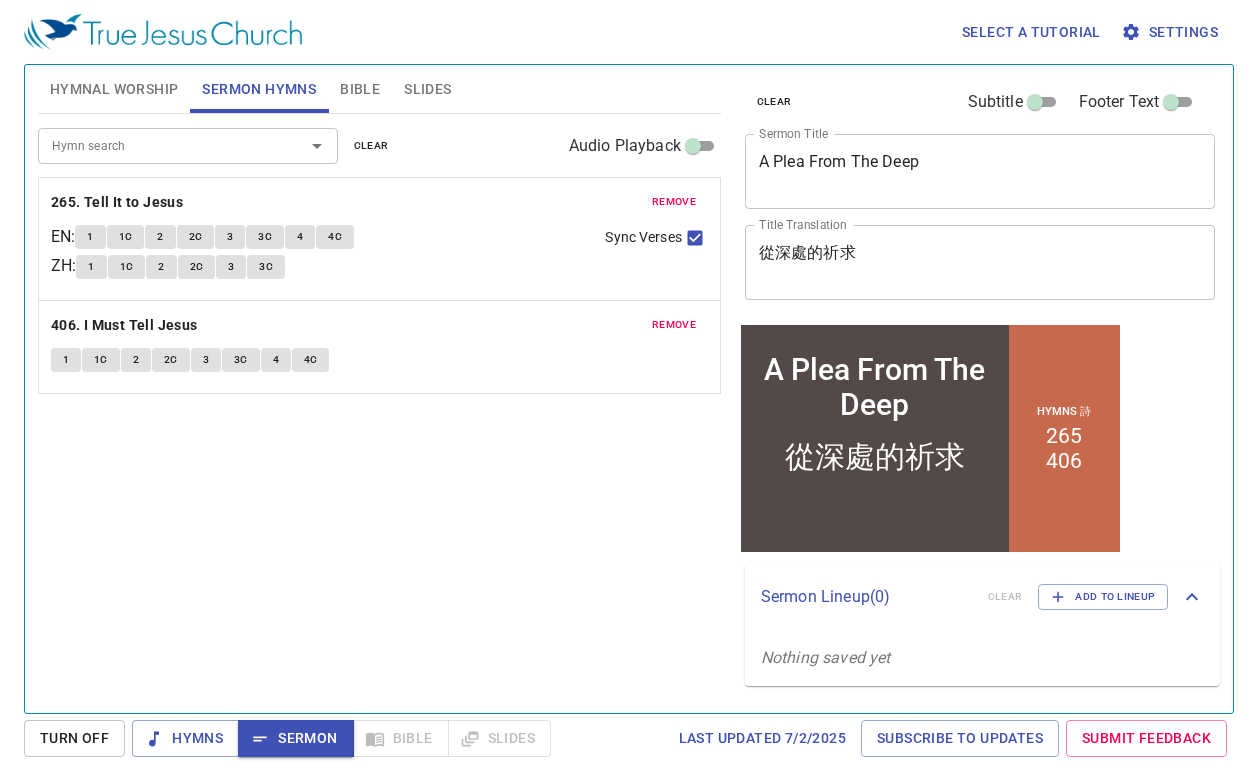 click on "Hymnal Worship" at bounding box center (114, 89) 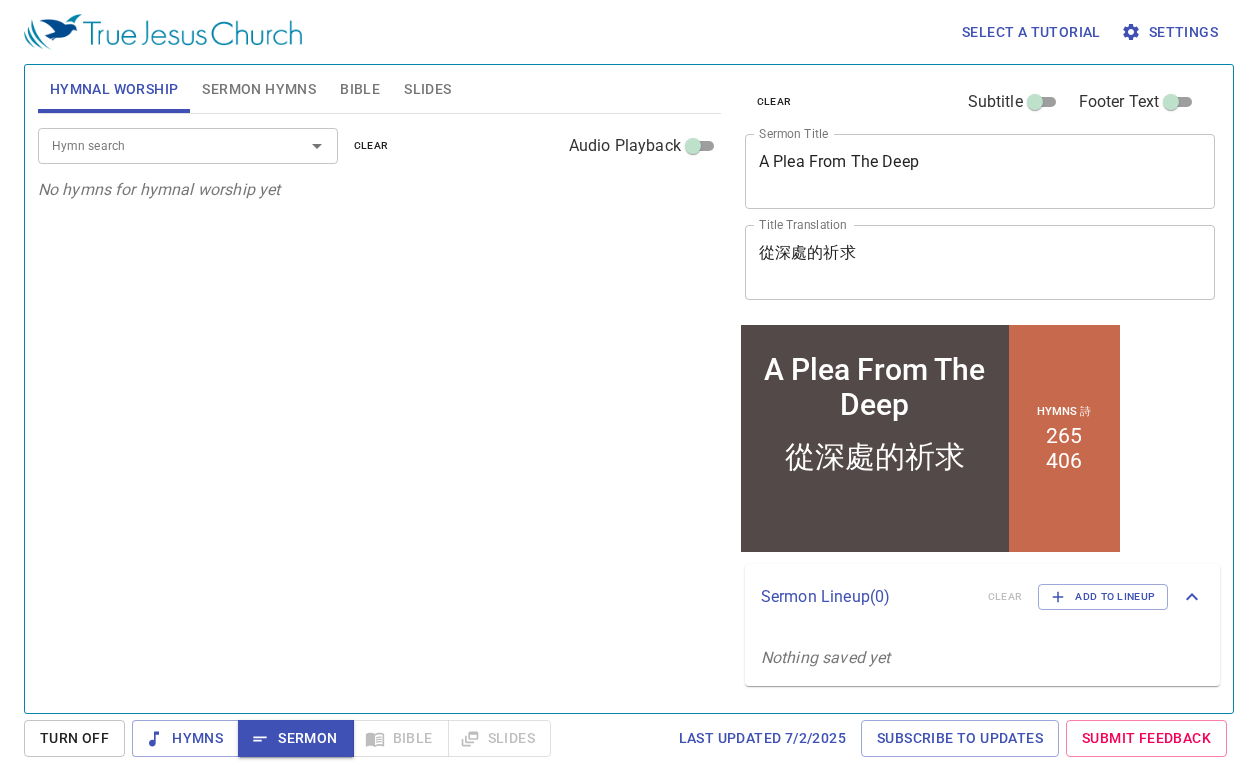 click on "Hymn search" at bounding box center [158, 145] 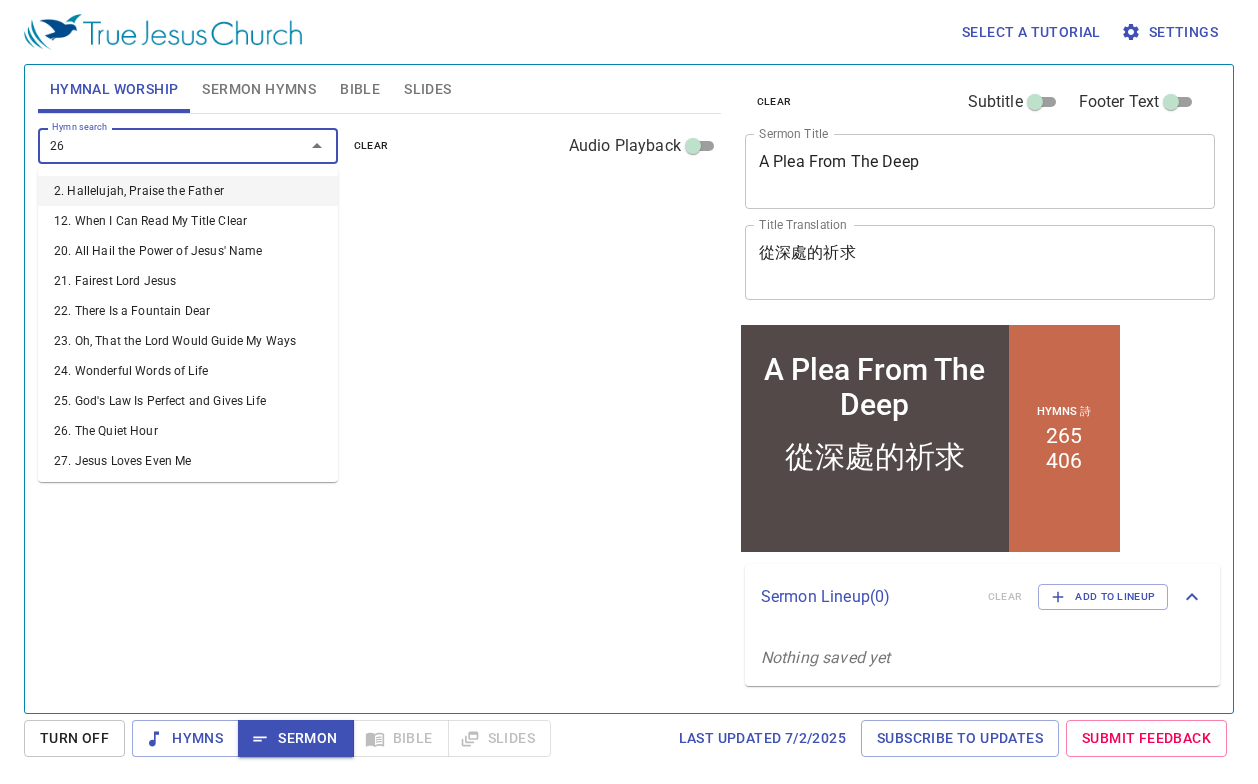 type on "263" 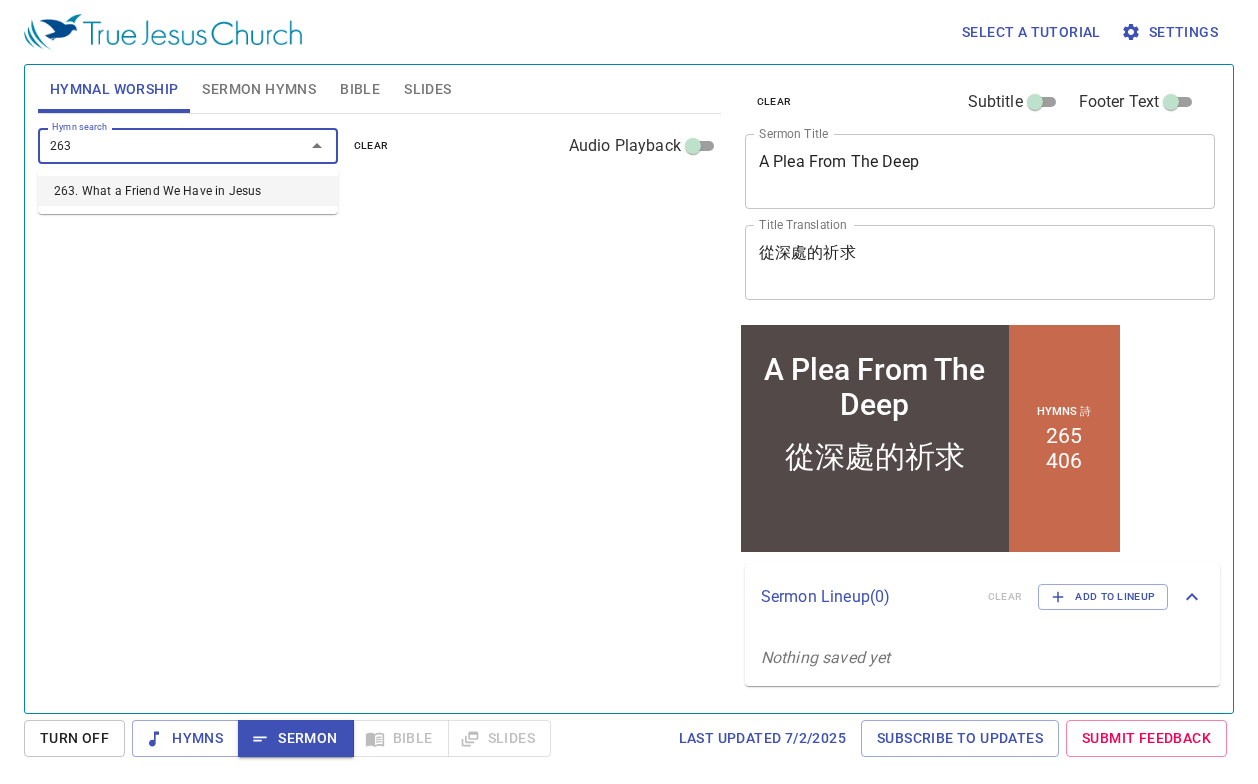 type 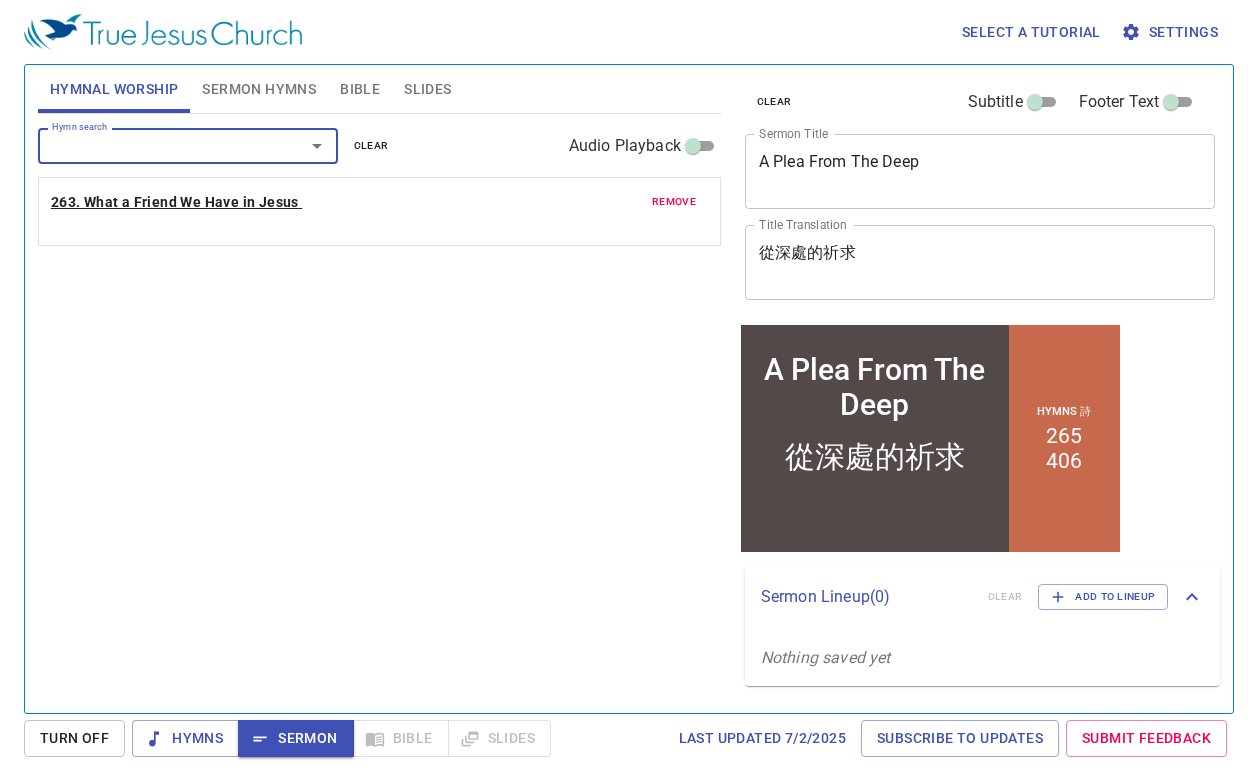 click on "263. What a Friend We Have in Jesus" at bounding box center (175, 202) 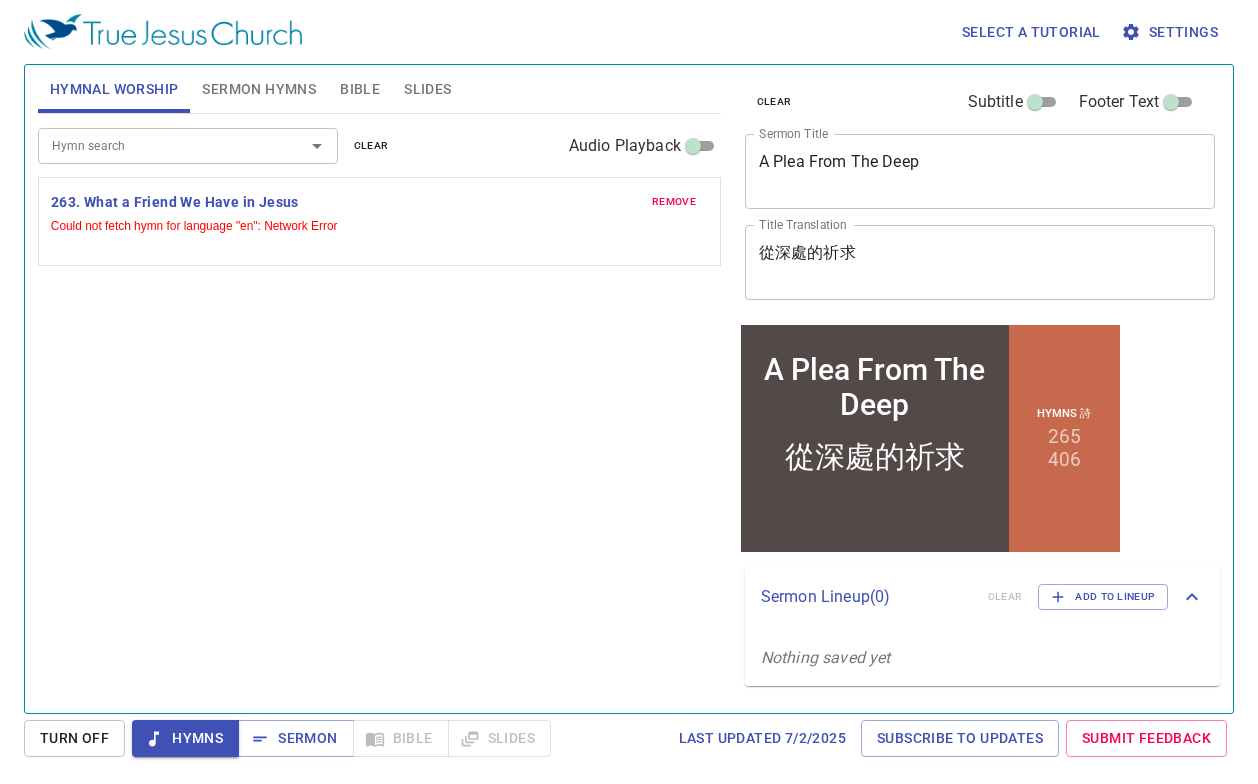 click on "Settings" at bounding box center (1171, 32) 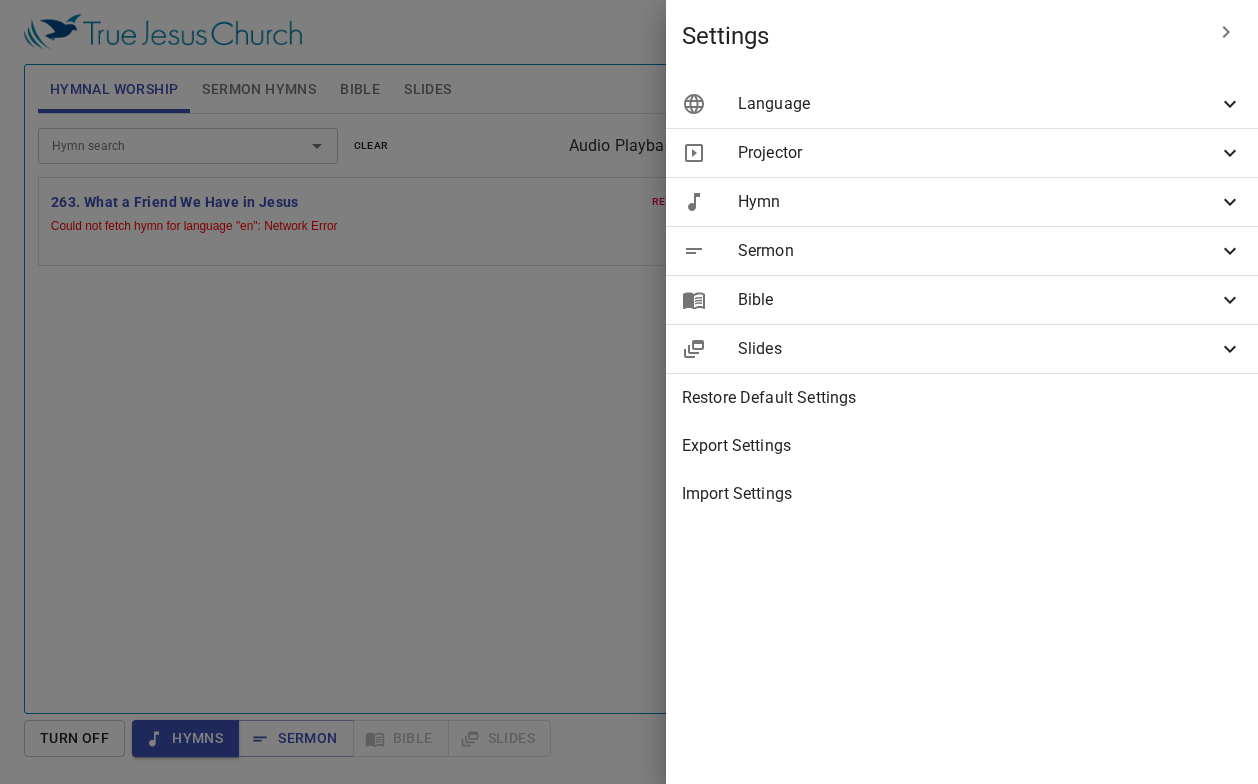 click on "Language" at bounding box center [978, 104] 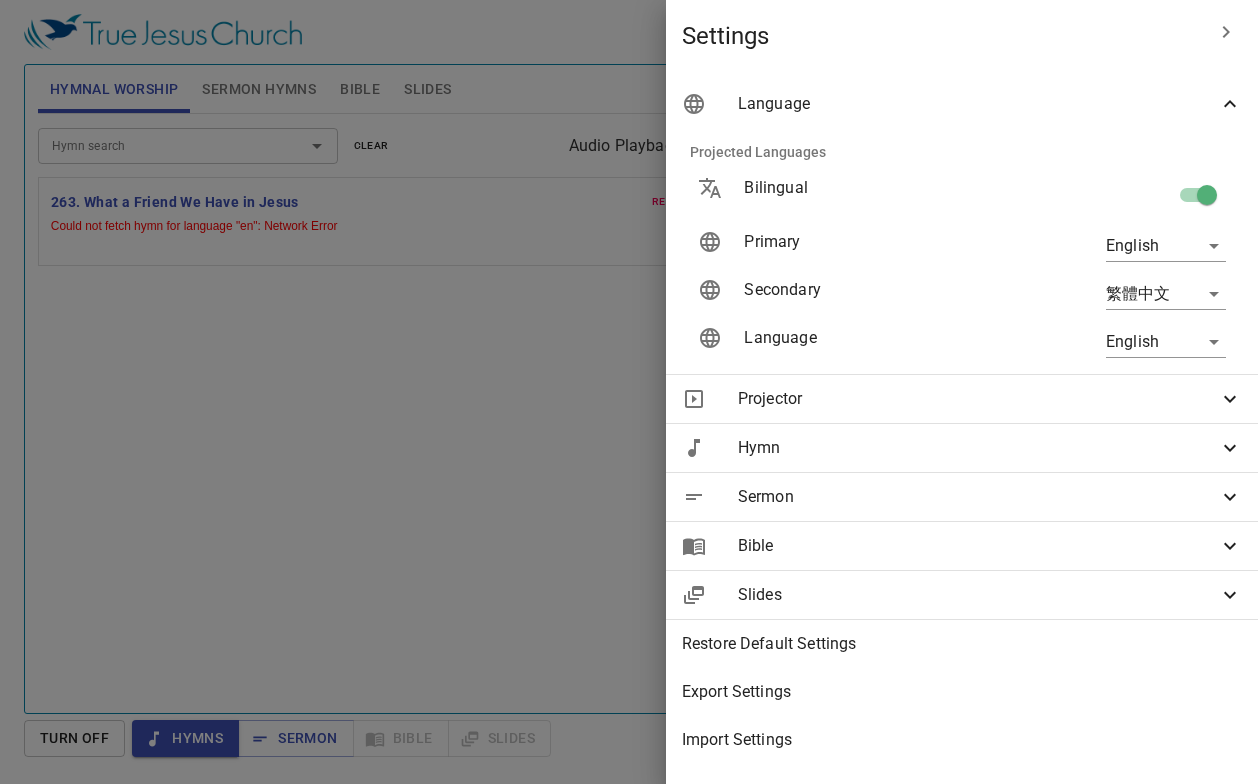 click at bounding box center [1207, 199] 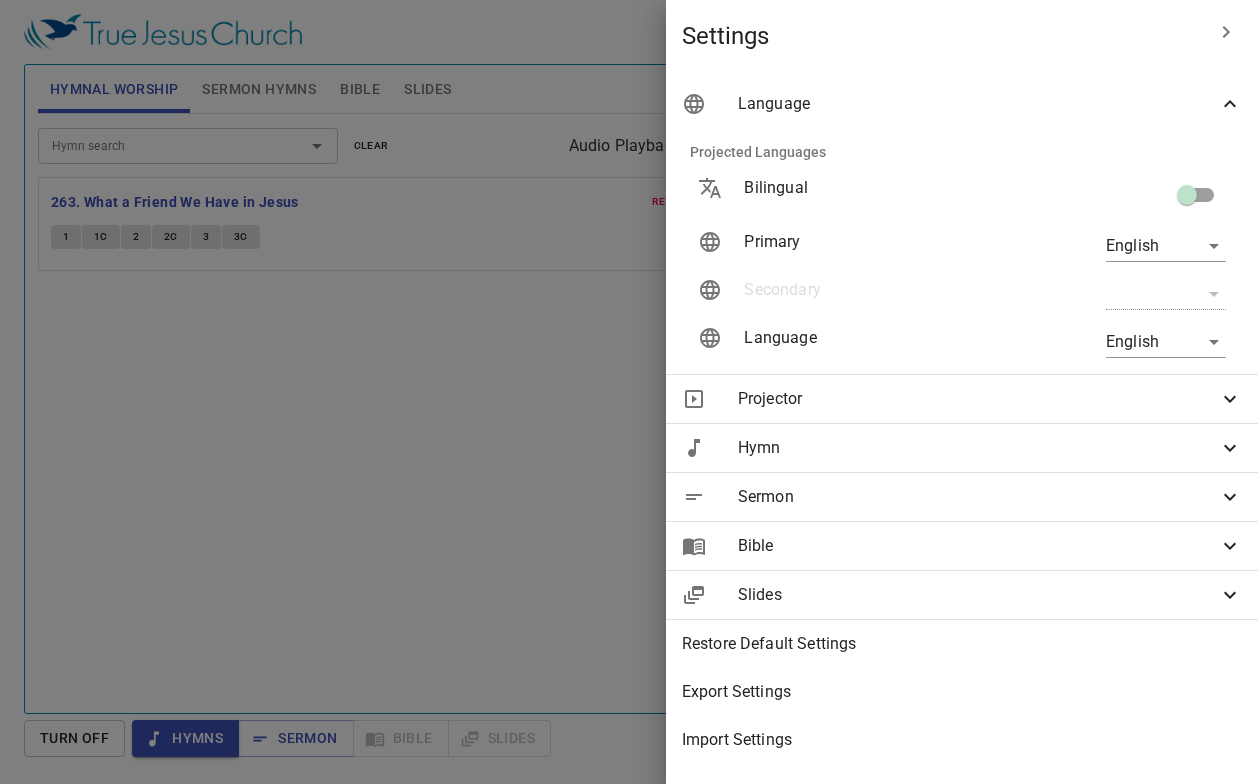 click at bounding box center [1187, 199] 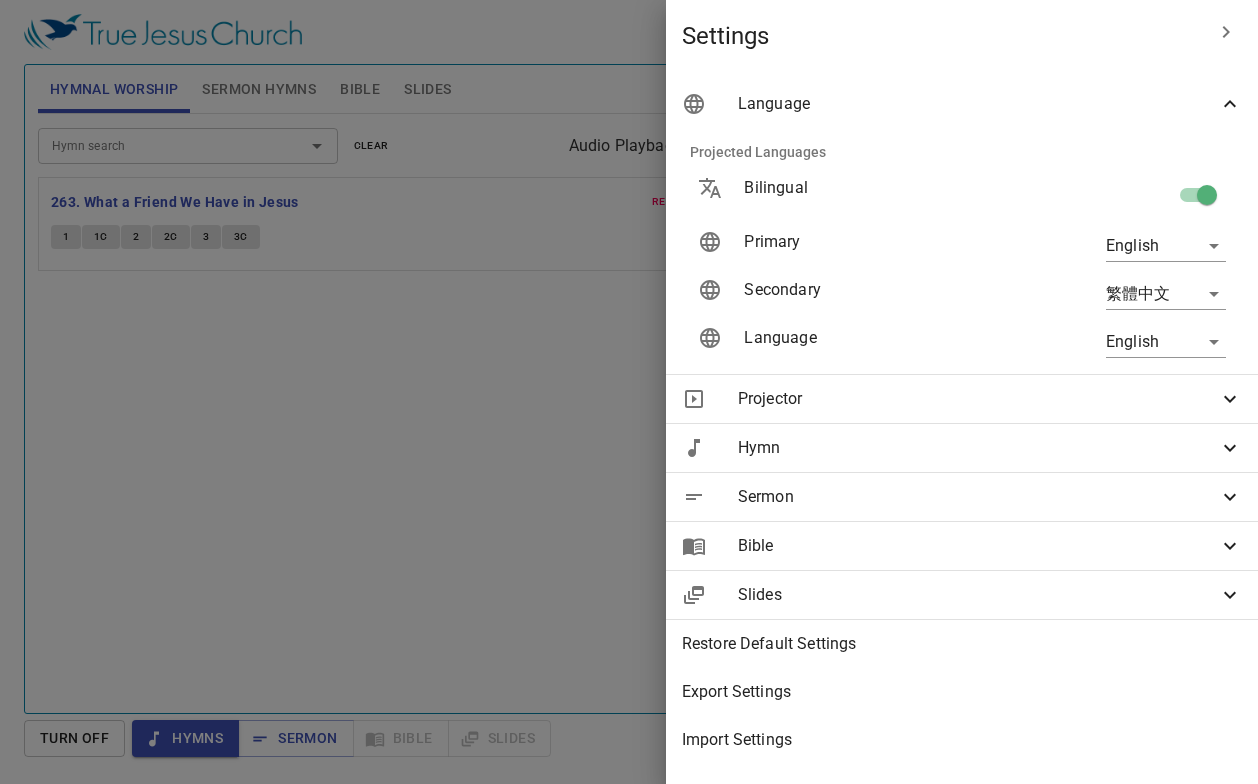 click 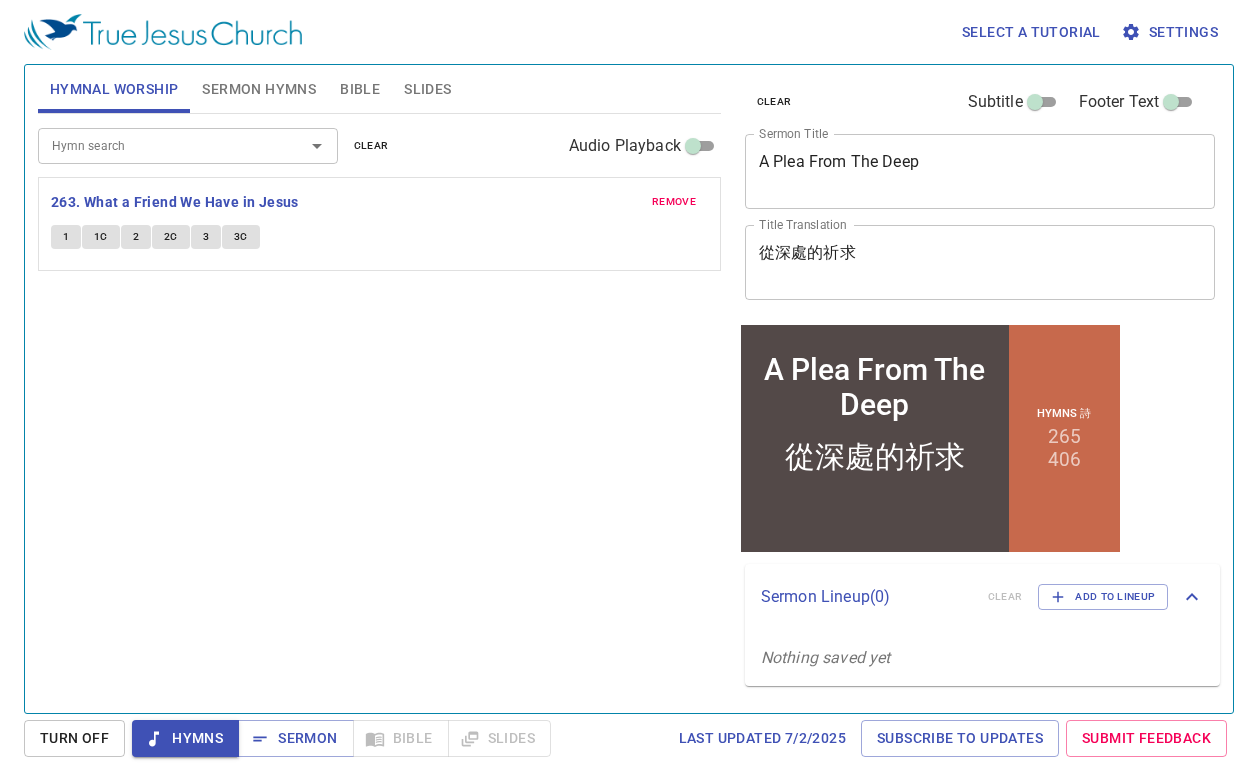 click on "Hymn search" at bounding box center [158, 145] 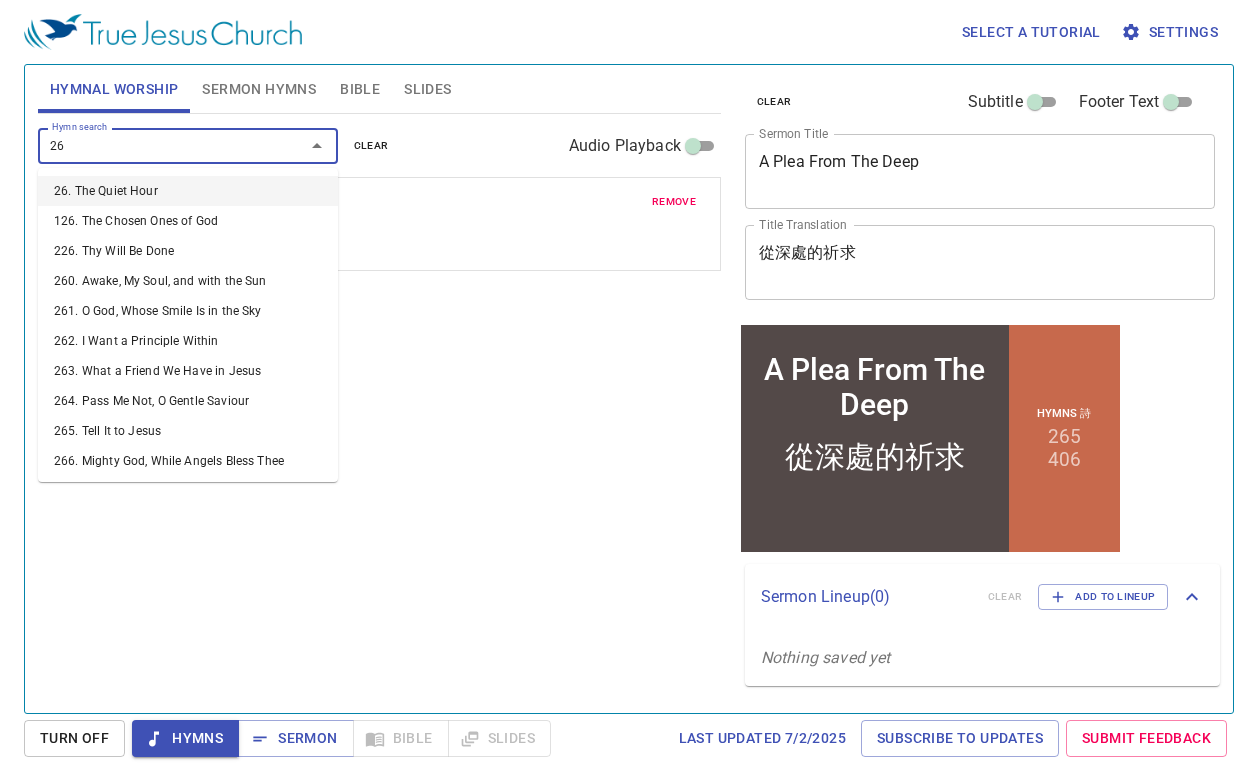 type on "264" 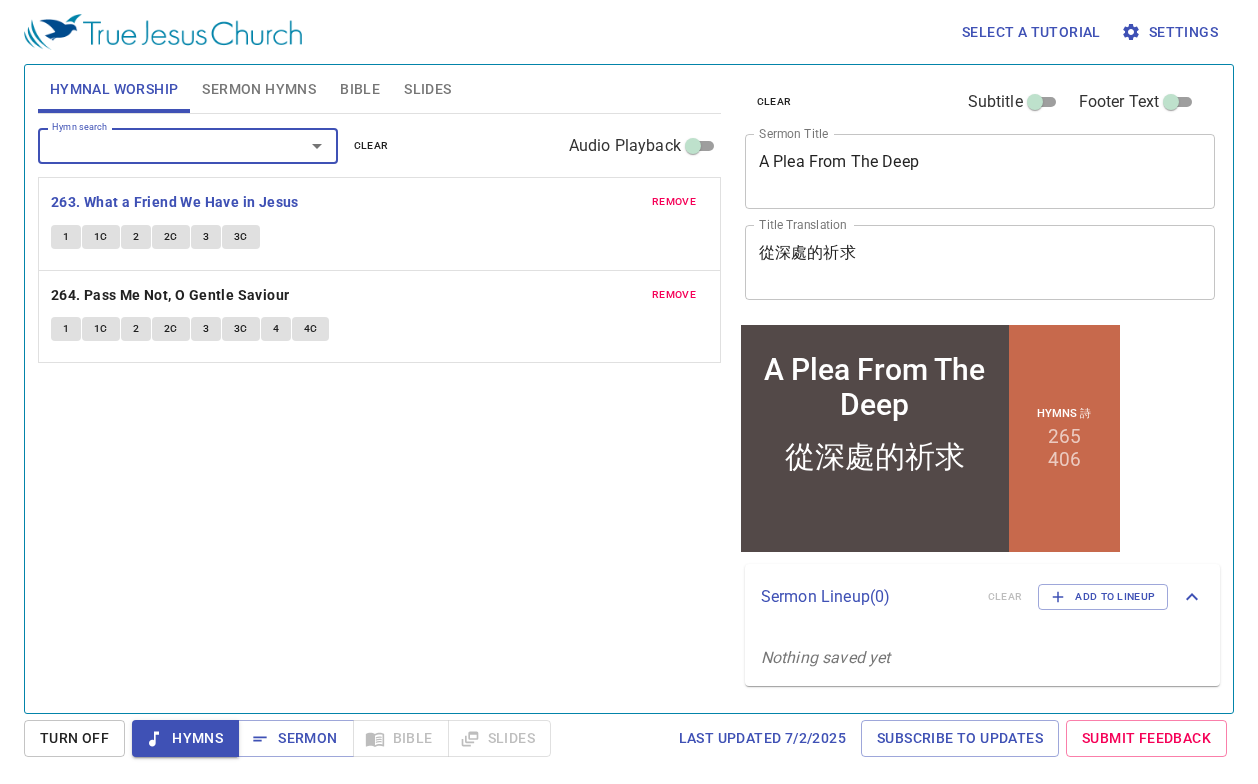 click on "remove" at bounding box center (674, 202) 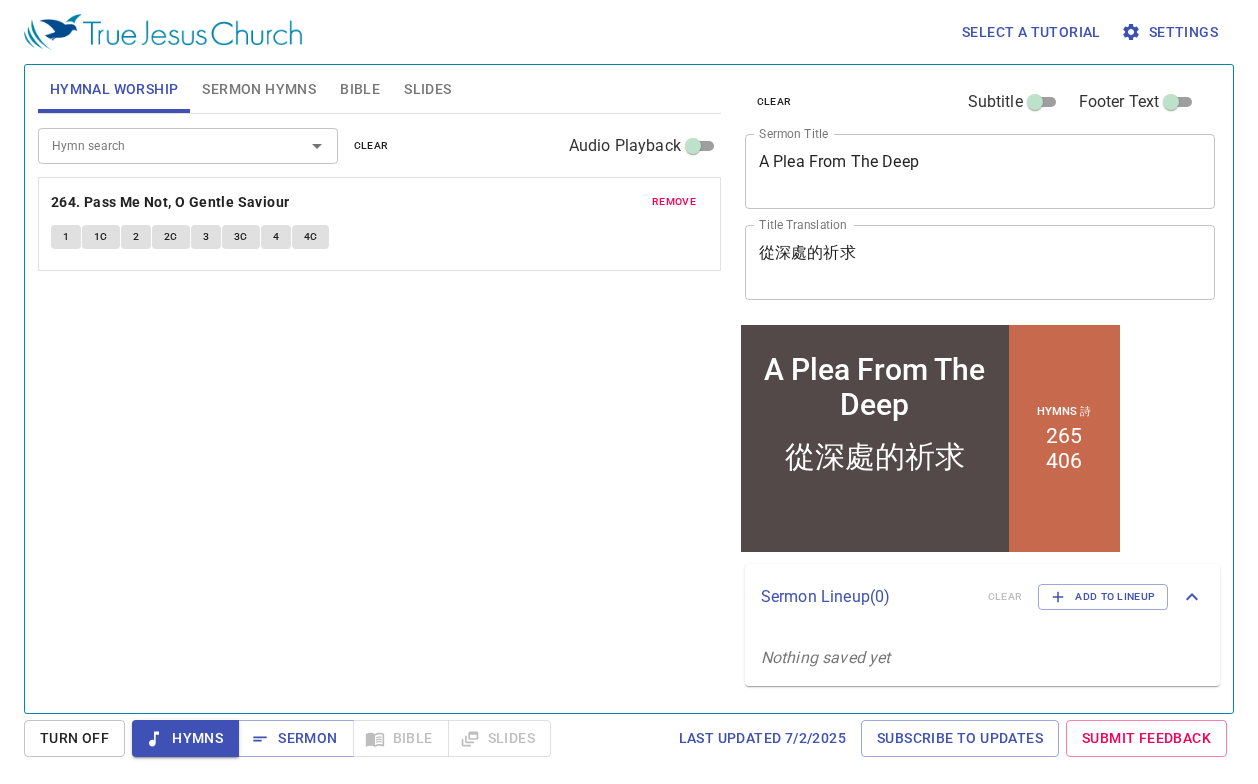 click on "1" at bounding box center (66, 237) 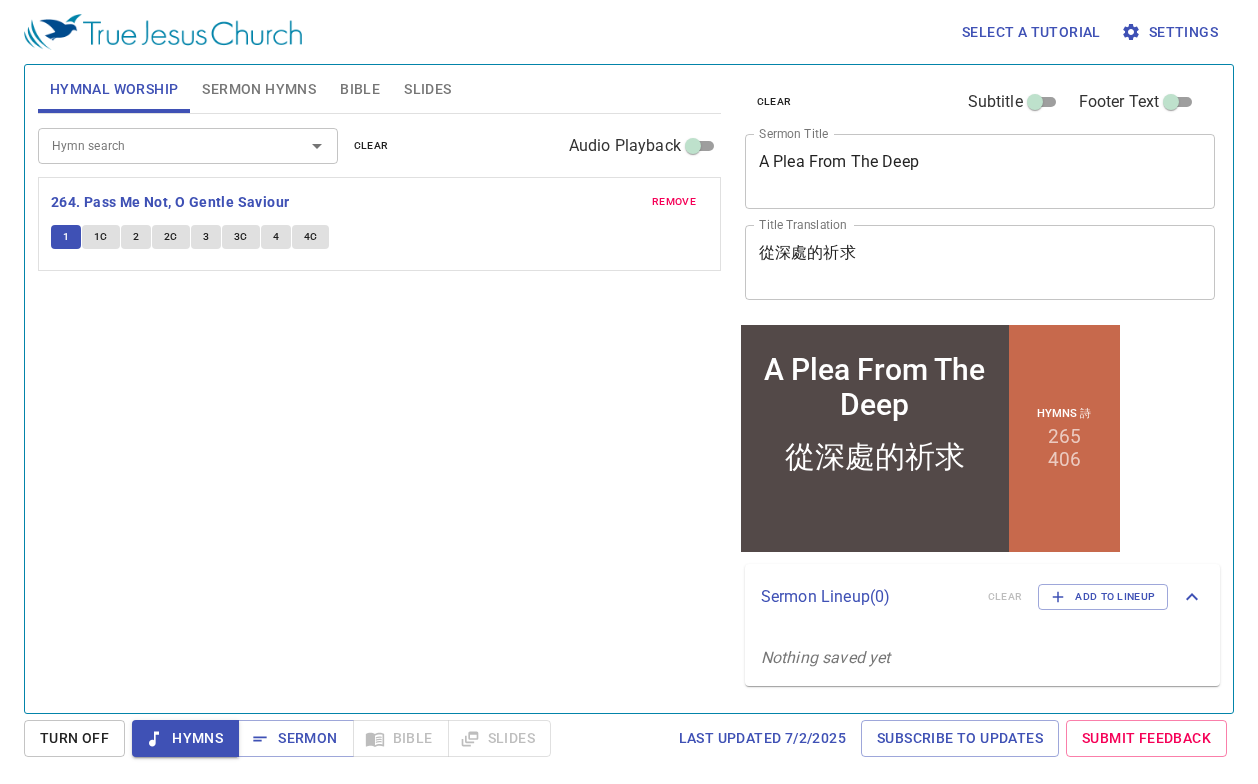 click on "1C" at bounding box center (101, 237) 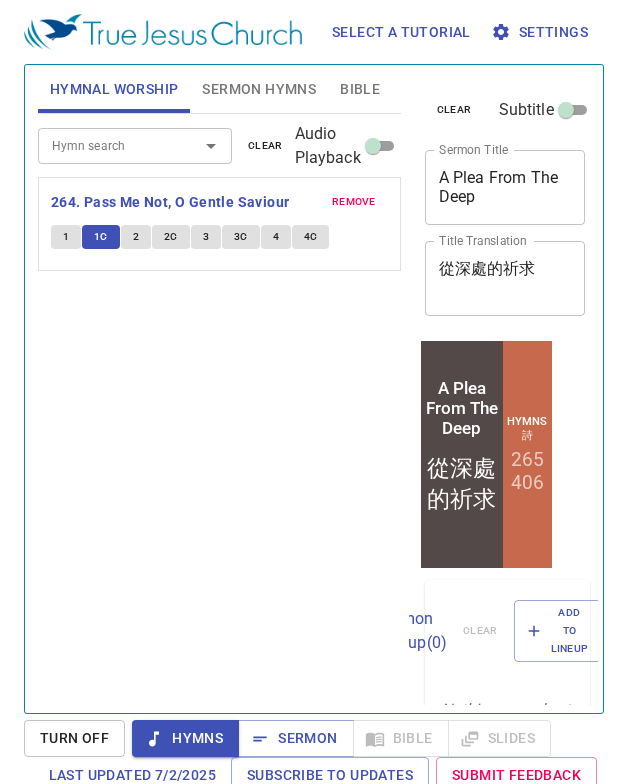 click on "2" at bounding box center (136, 237) 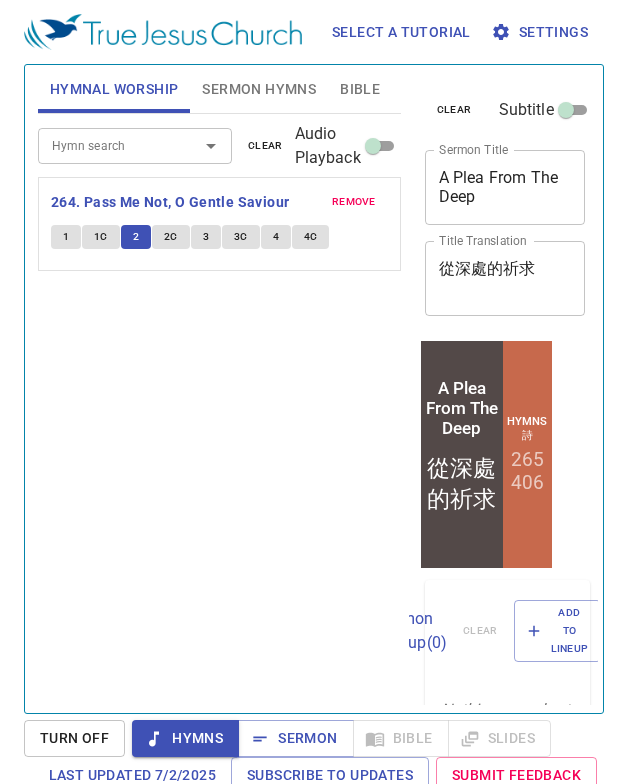 click on "2C" at bounding box center [171, 237] 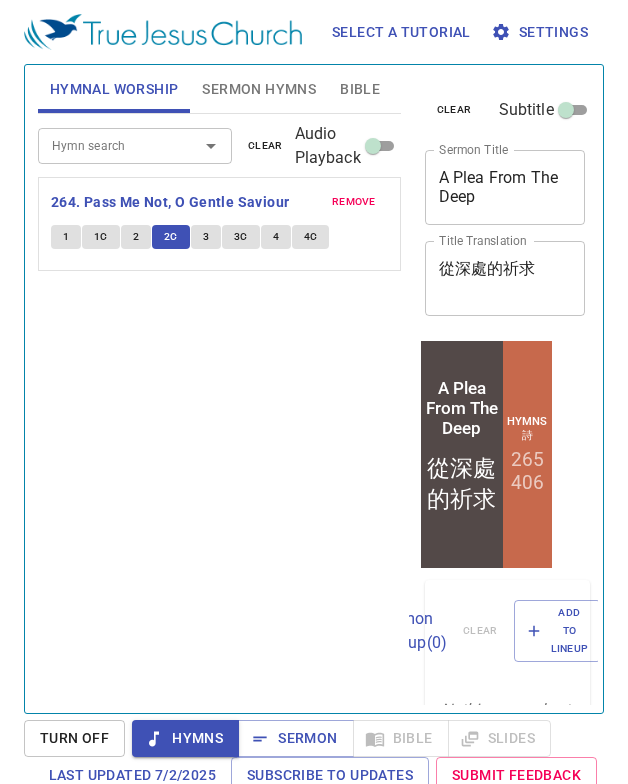 click on "3" at bounding box center (206, 237) 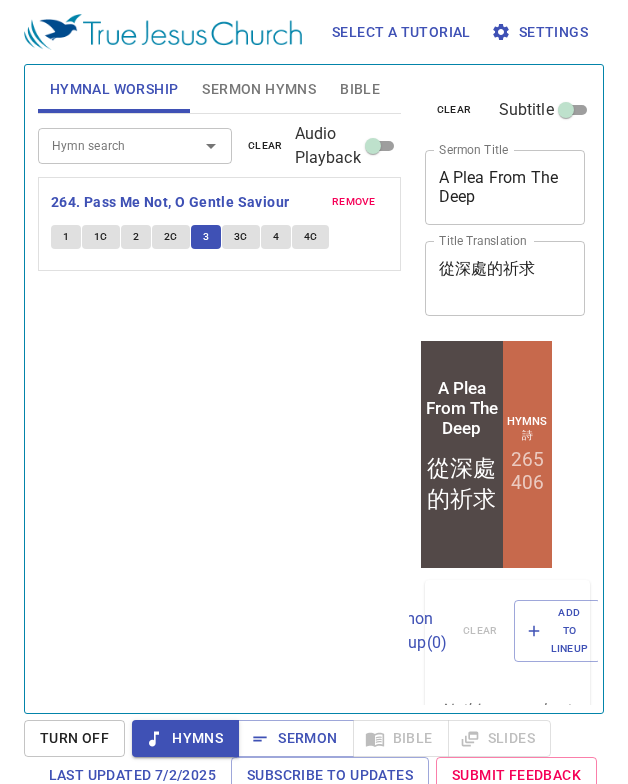 click on "3C" at bounding box center [241, 237] 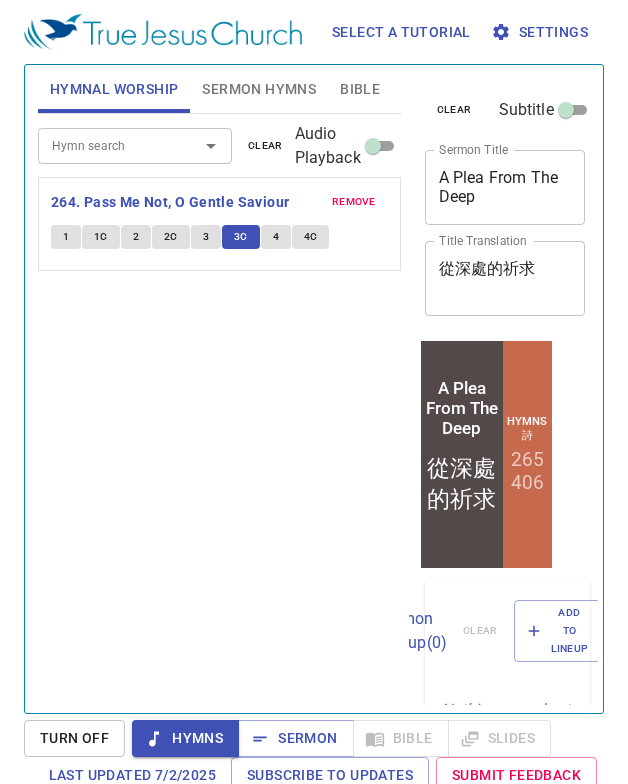click on "4" at bounding box center [276, 237] 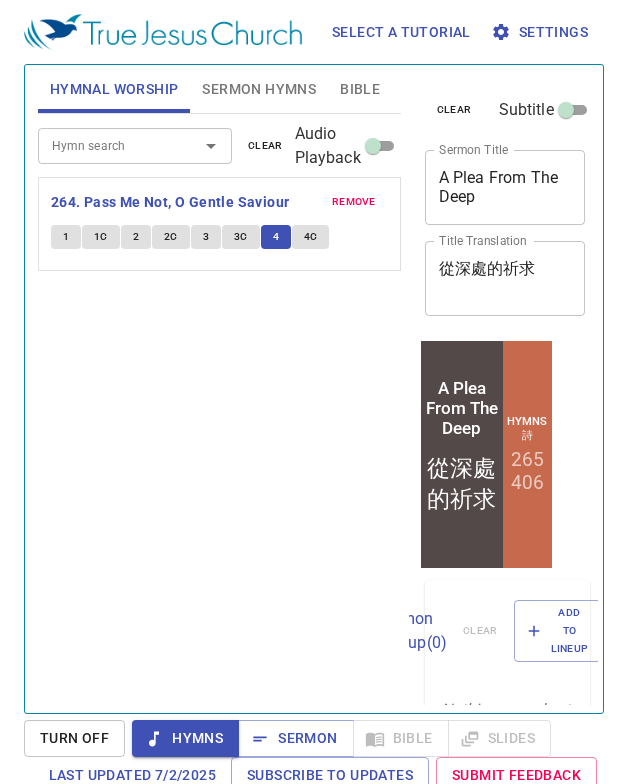 click on "4C" at bounding box center (311, 237) 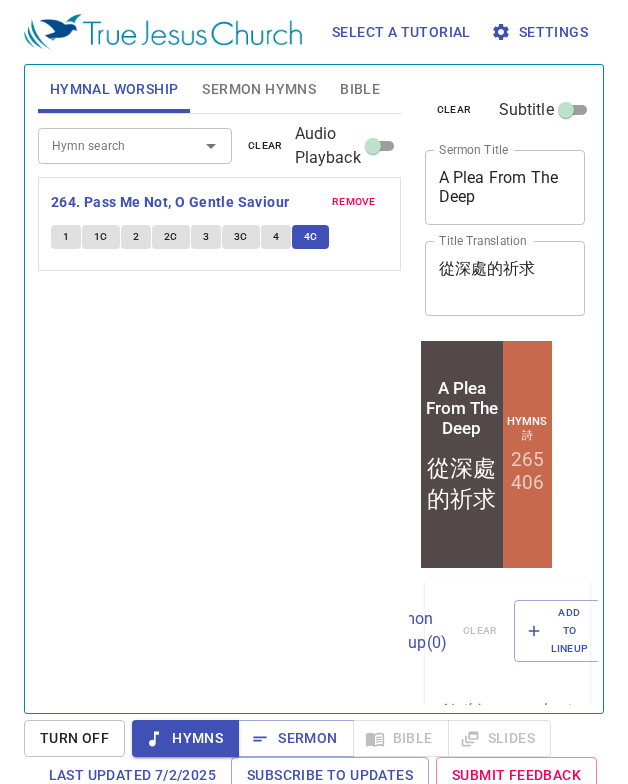 click on "Hymn search" at bounding box center [105, 145] 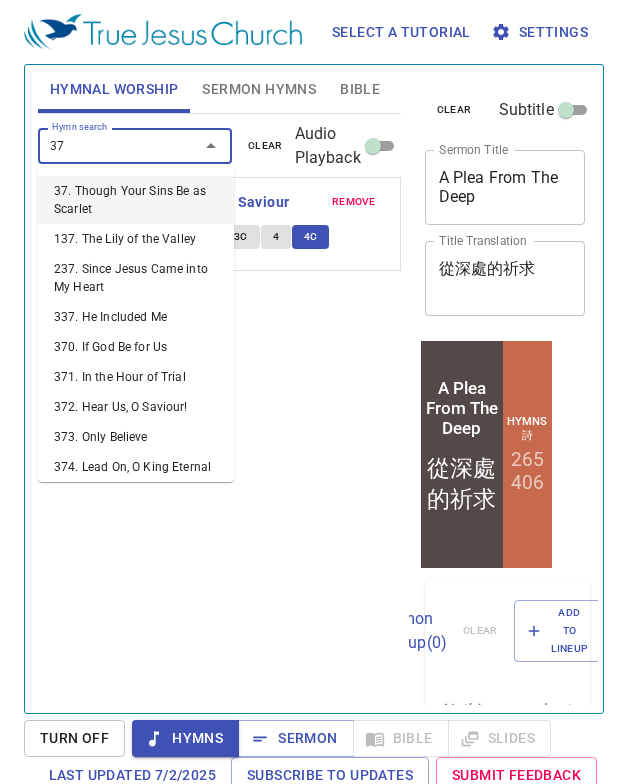 type on "373" 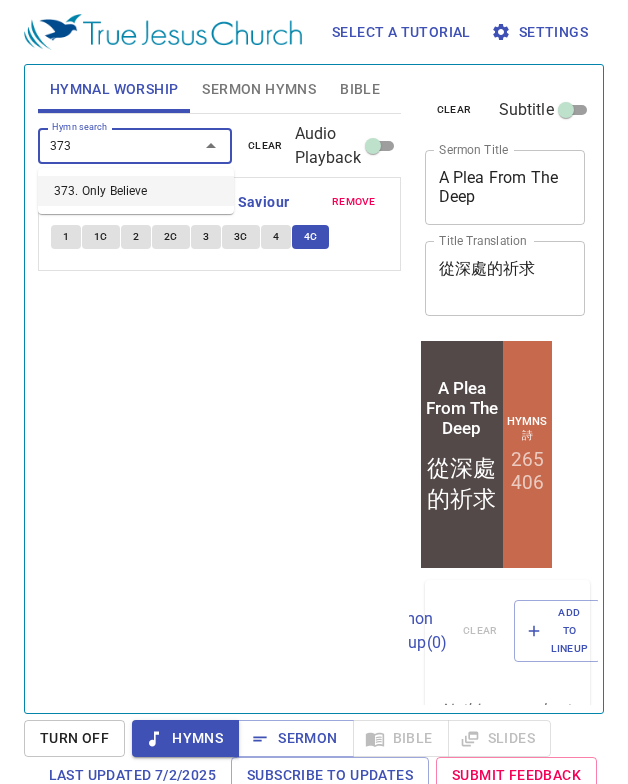 type 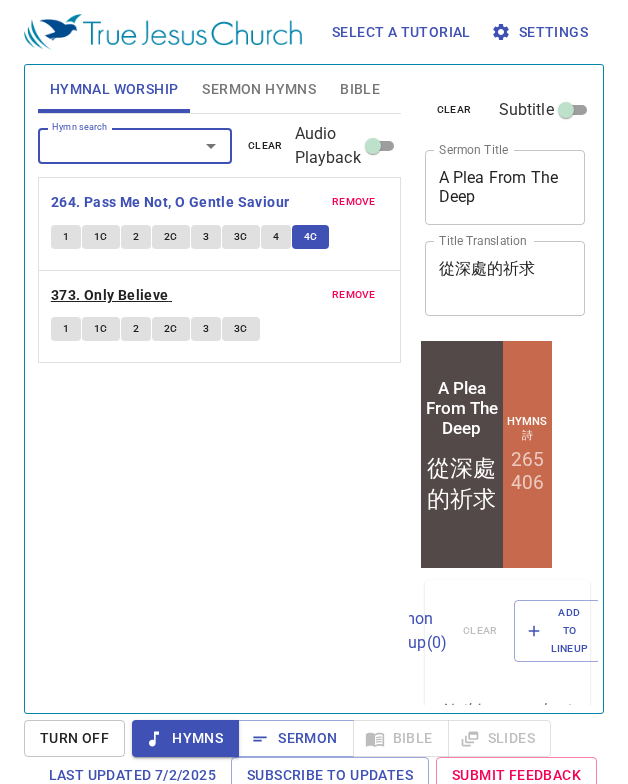click on "373. Only Believe" at bounding box center (110, 295) 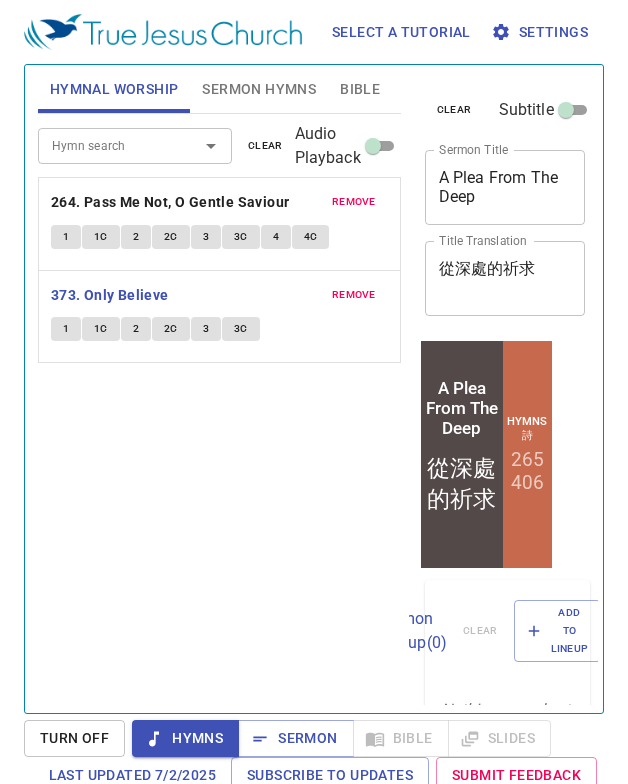 click on "1" at bounding box center [66, 329] 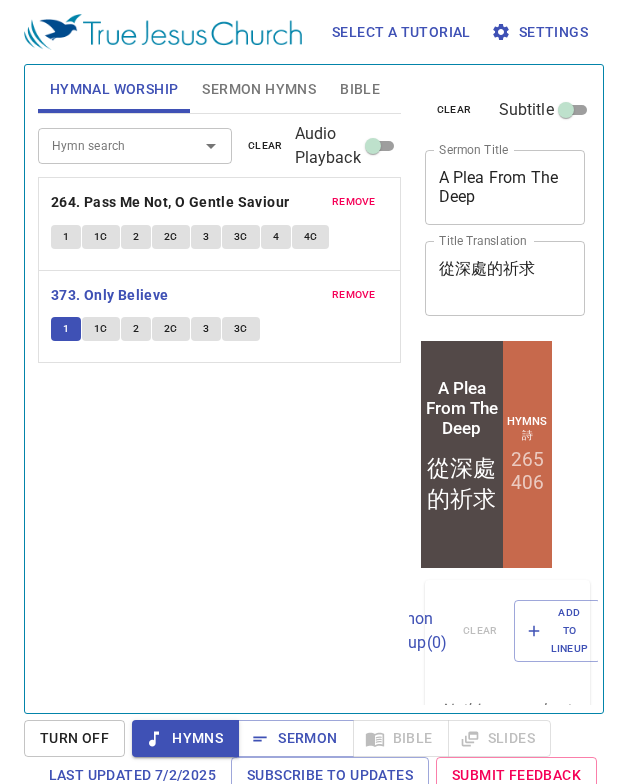 click on "1C" at bounding box center [101, 329] 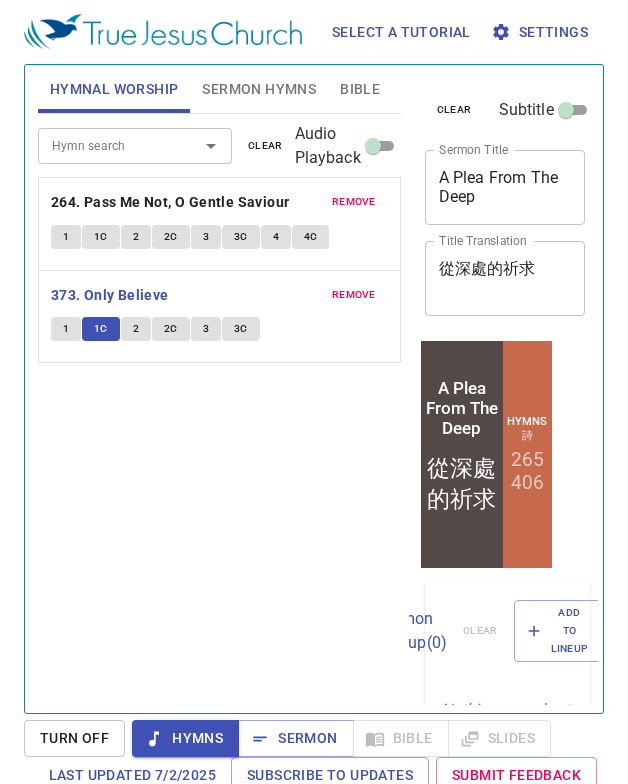 click on "2" at bounding box center [136, 329] 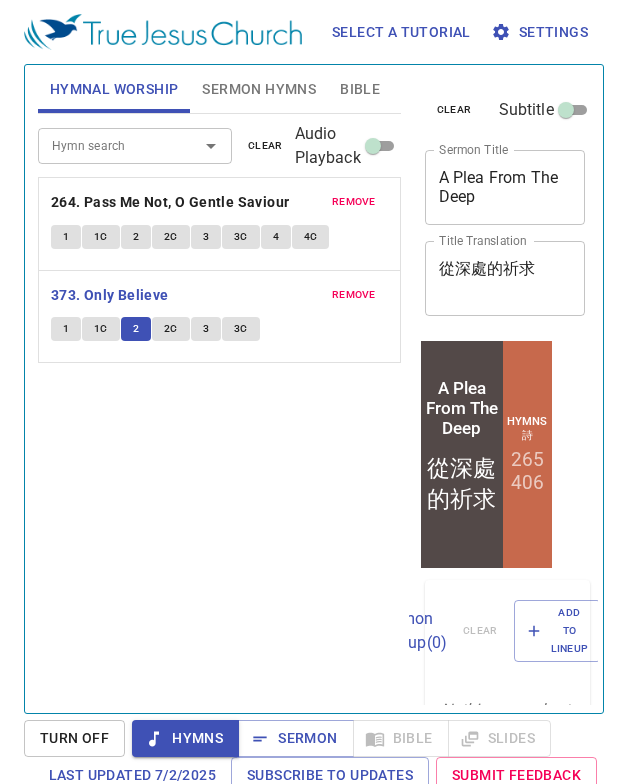 click on "2C" at bounding box center [171, 329] 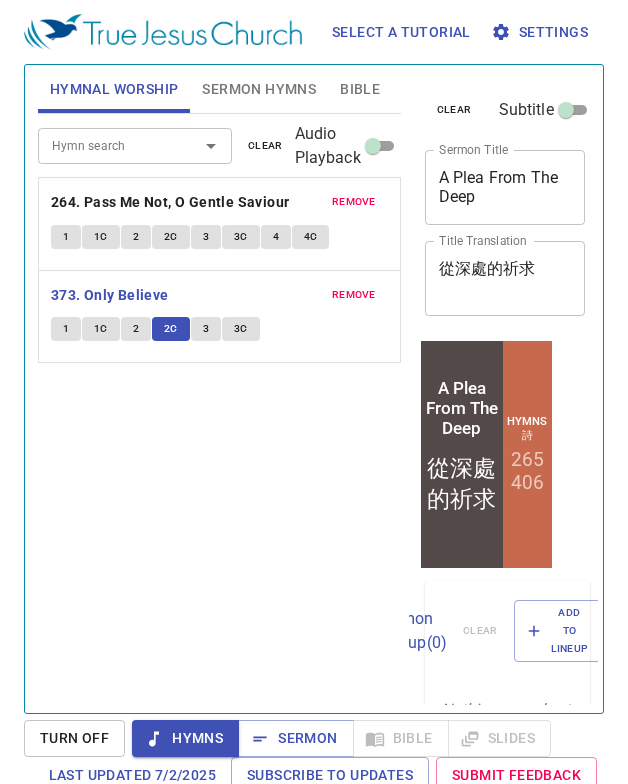 click on "3" at bounding box center (206, 329) 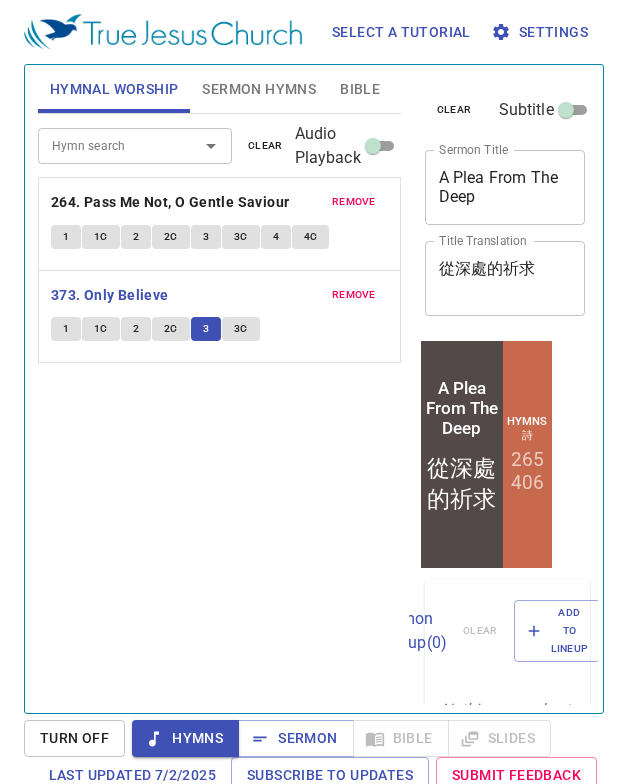 click on "3C" at bounding box center (241, 329) 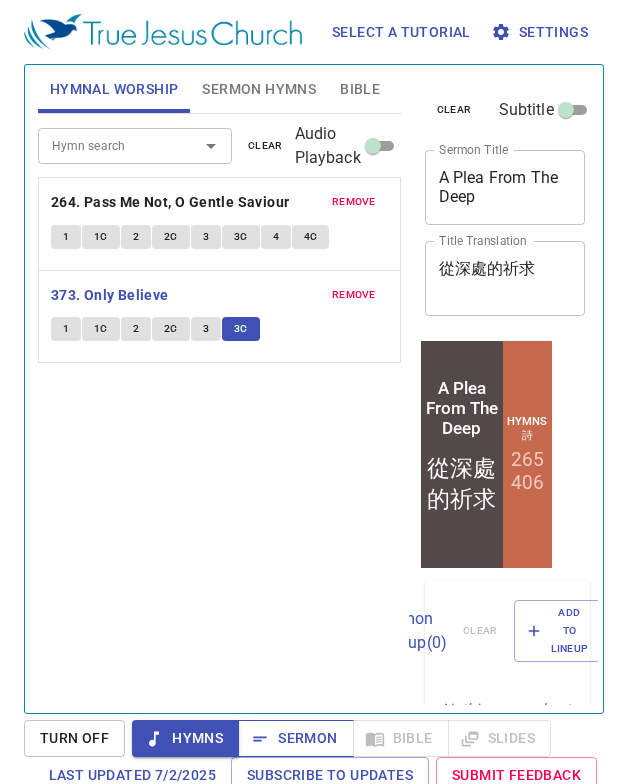 click on "Sermon" at bounding box center (295, 738) 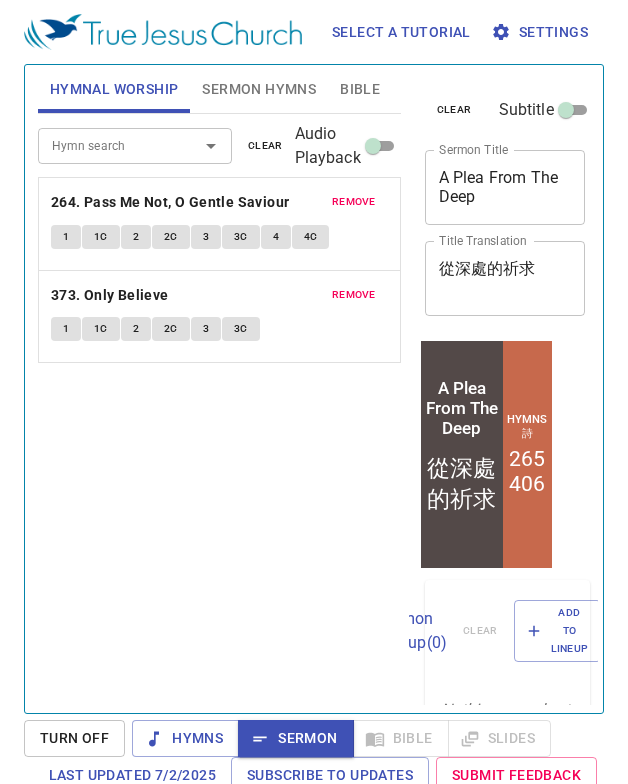 click on "Sermon Hymns" at bounding box center (259, 89) 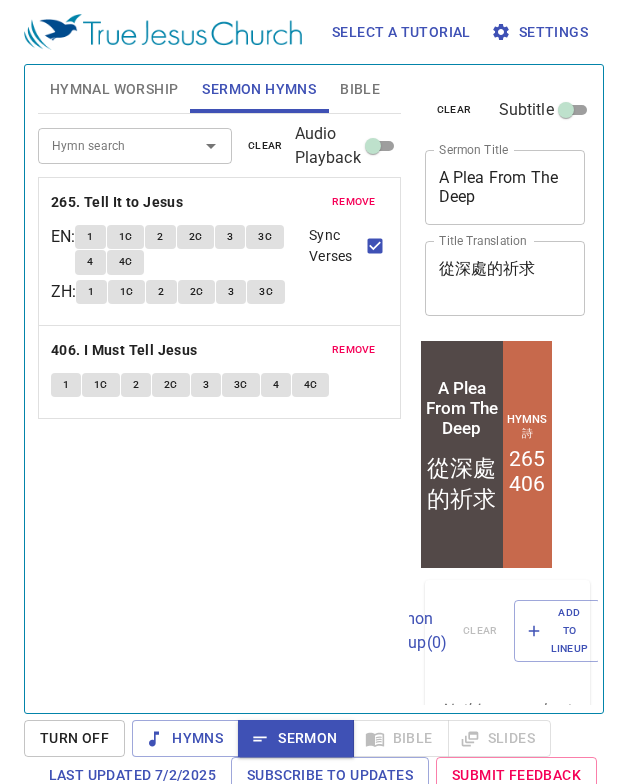 click on "1" at bounding box center [90, 237] 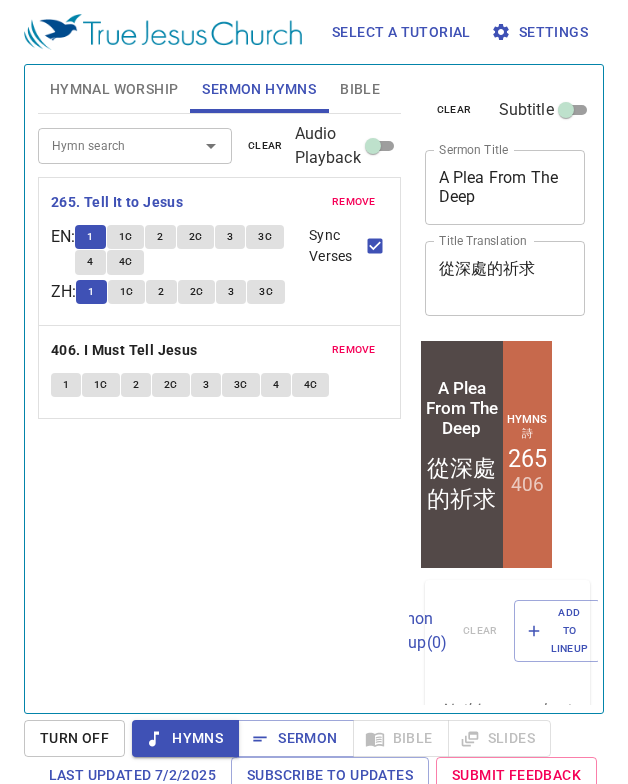click on "1C" at bounding box center (126, 237) 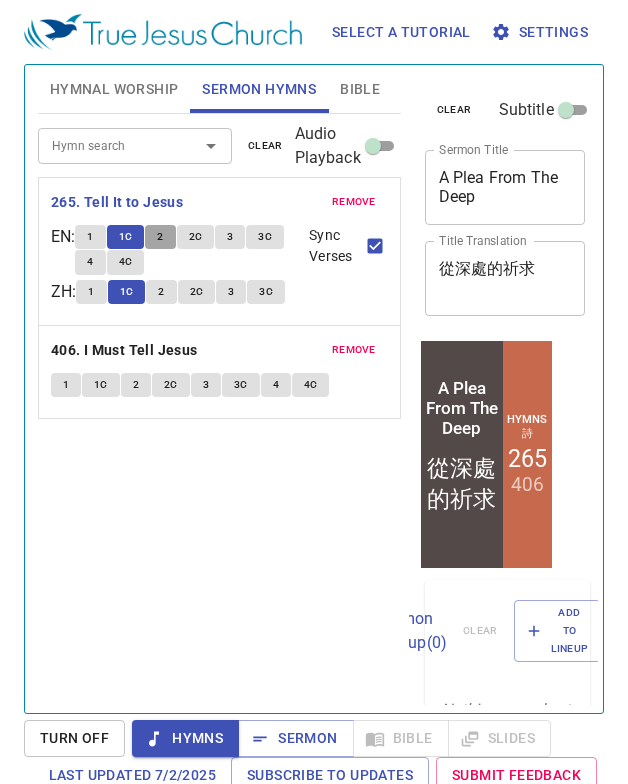 click on "2" at bounding box center [160, 237] 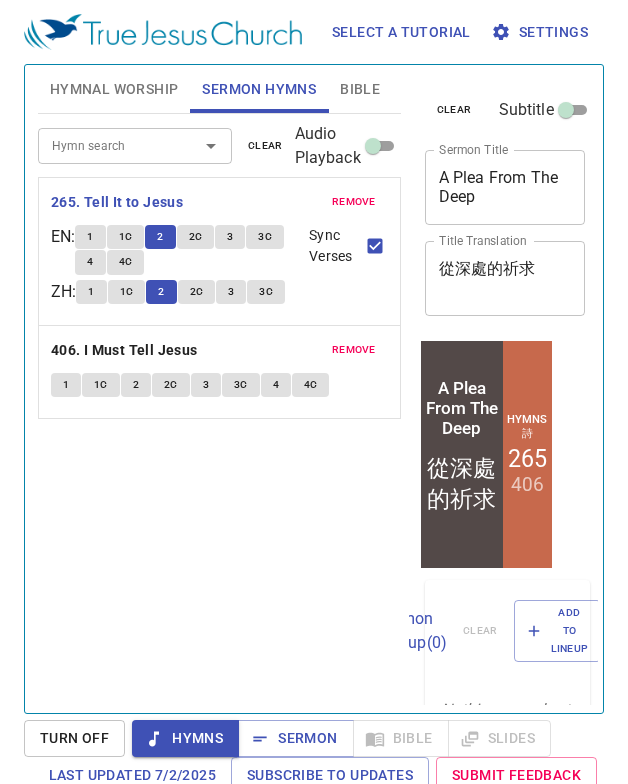 click on "2C" at bounding box center [196, 237] 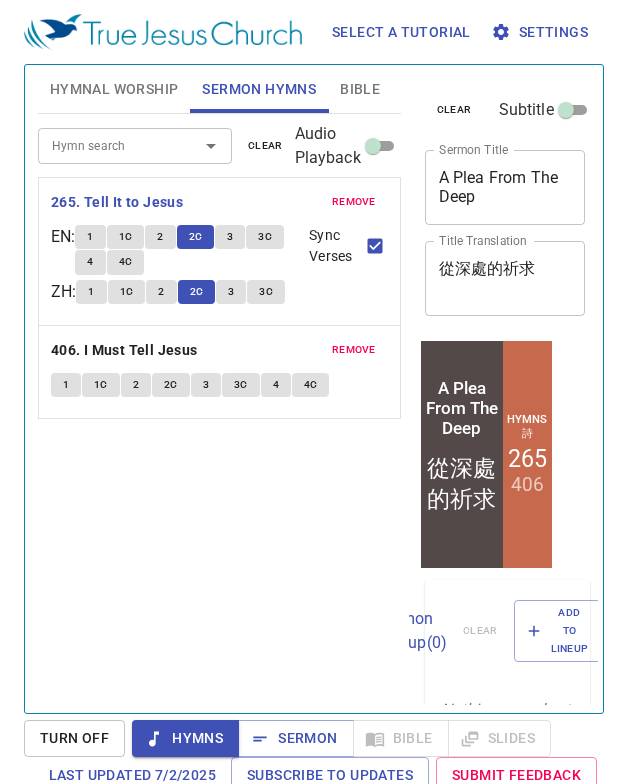 click on "3" at bounding box center [230, 237] 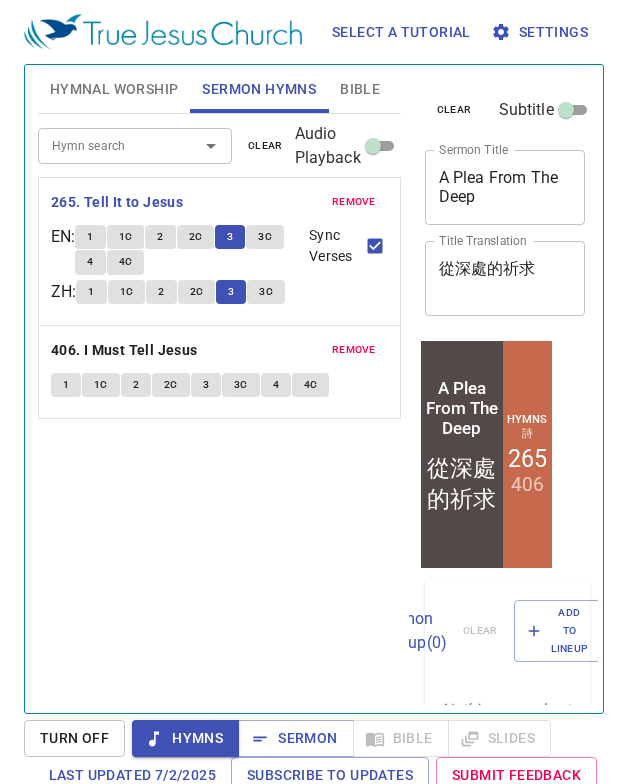 click on "3C" at bounding box center [265, 237] 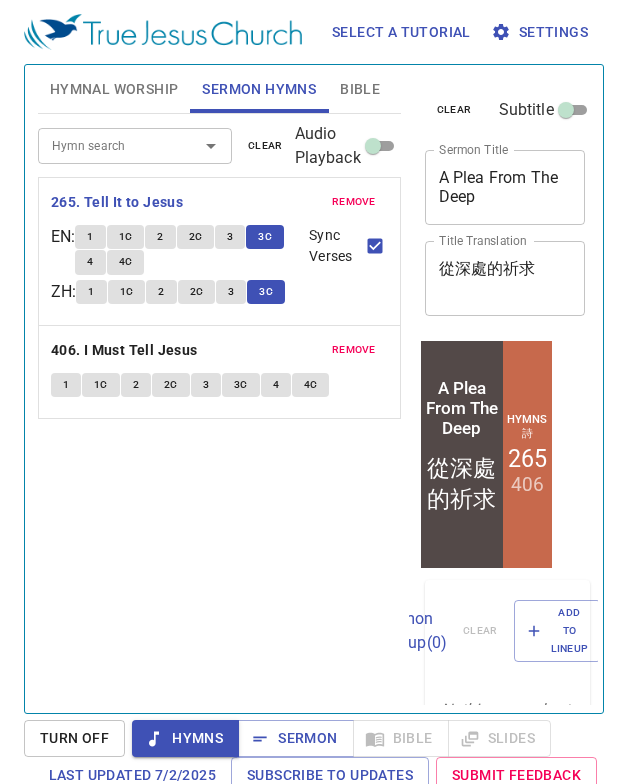 click on "4" at bounding box center [90, 262] 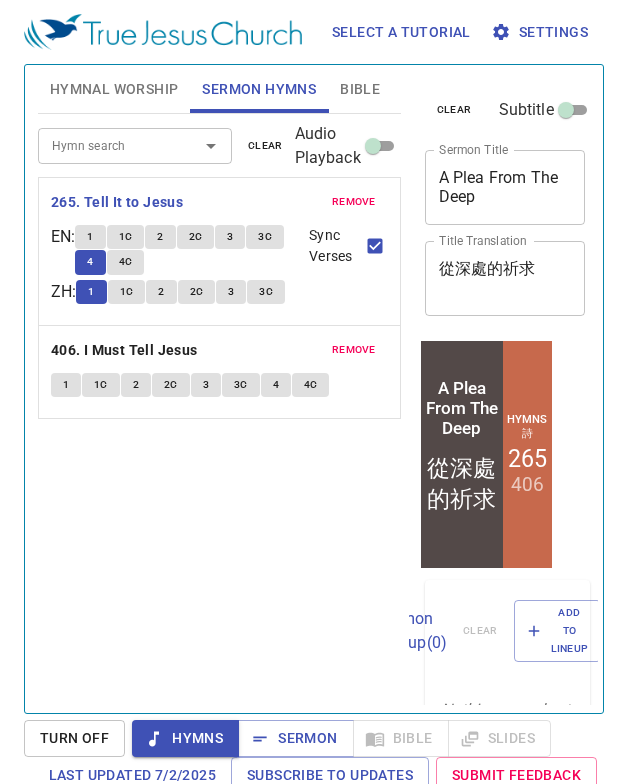 click on "4C" at bounding box center [126, 262] 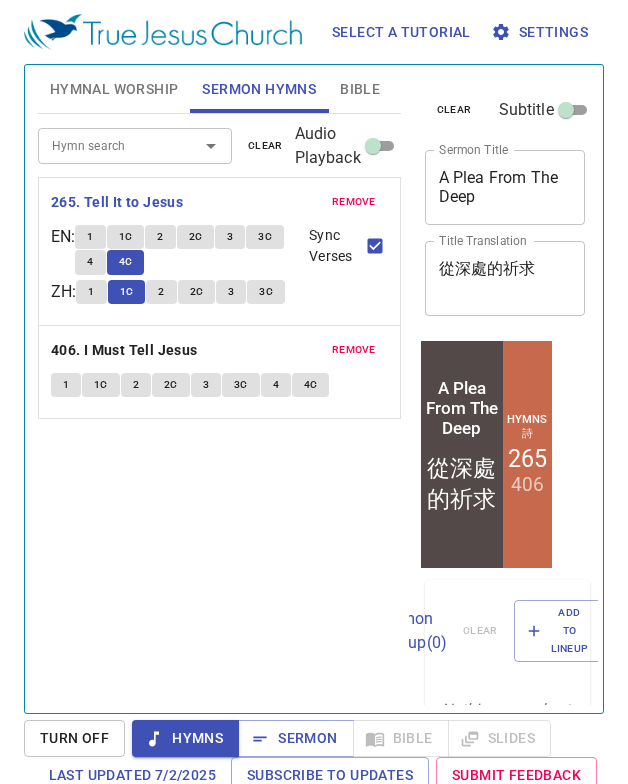 click on "1" at bounding box center [90, 237] 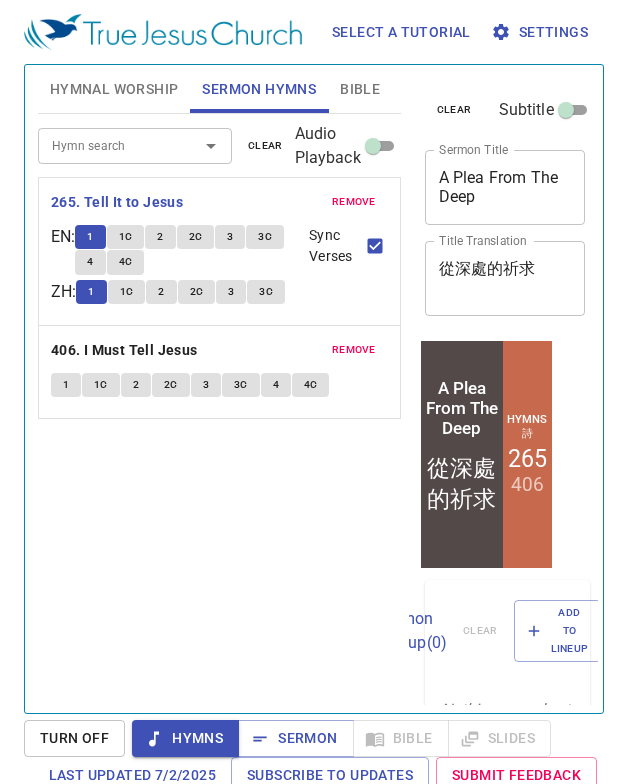 click on "1C" at bounding box center [126, 237] 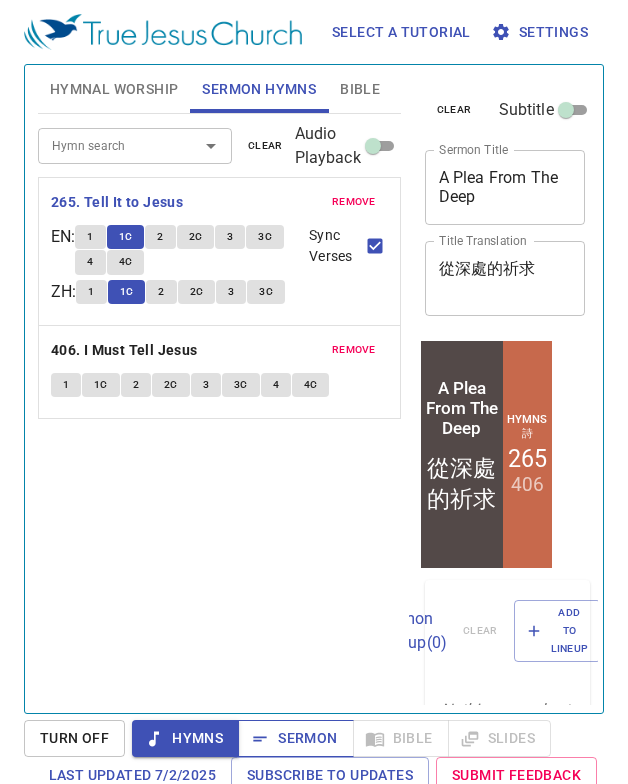 click on "Sermon" at bounding box center (295, 738) 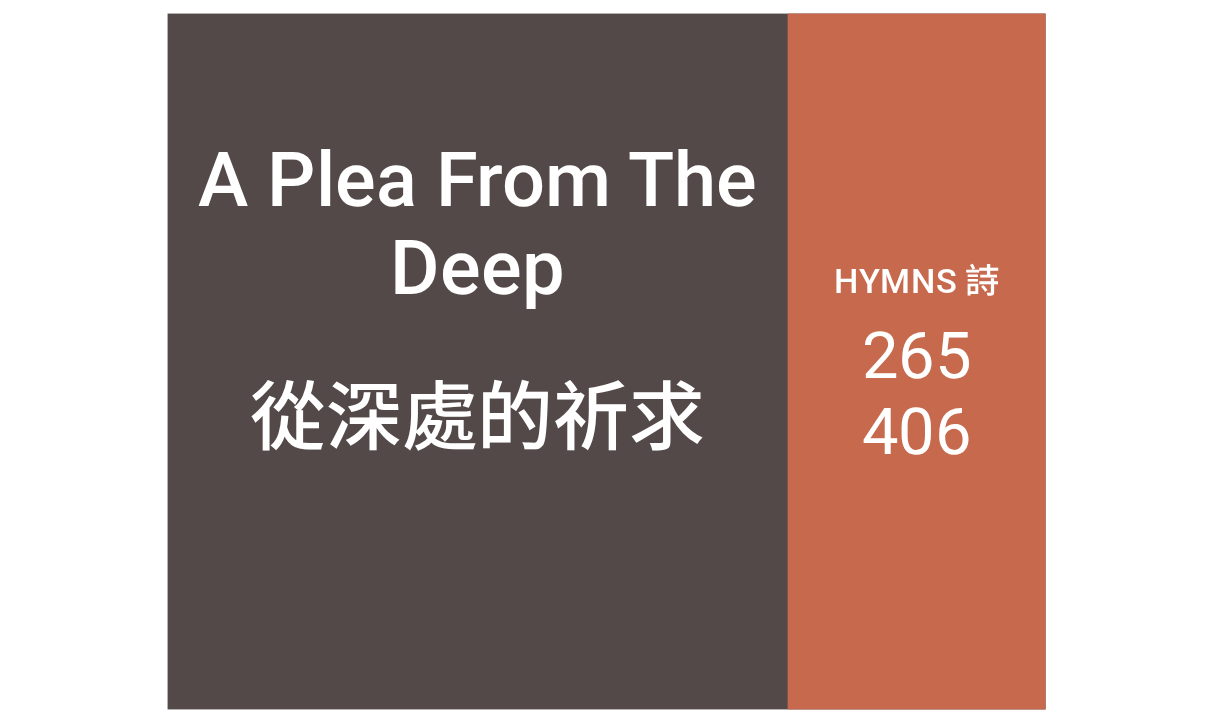 scroll, scrollTop: 0, scrollLeft: 0, axis: both 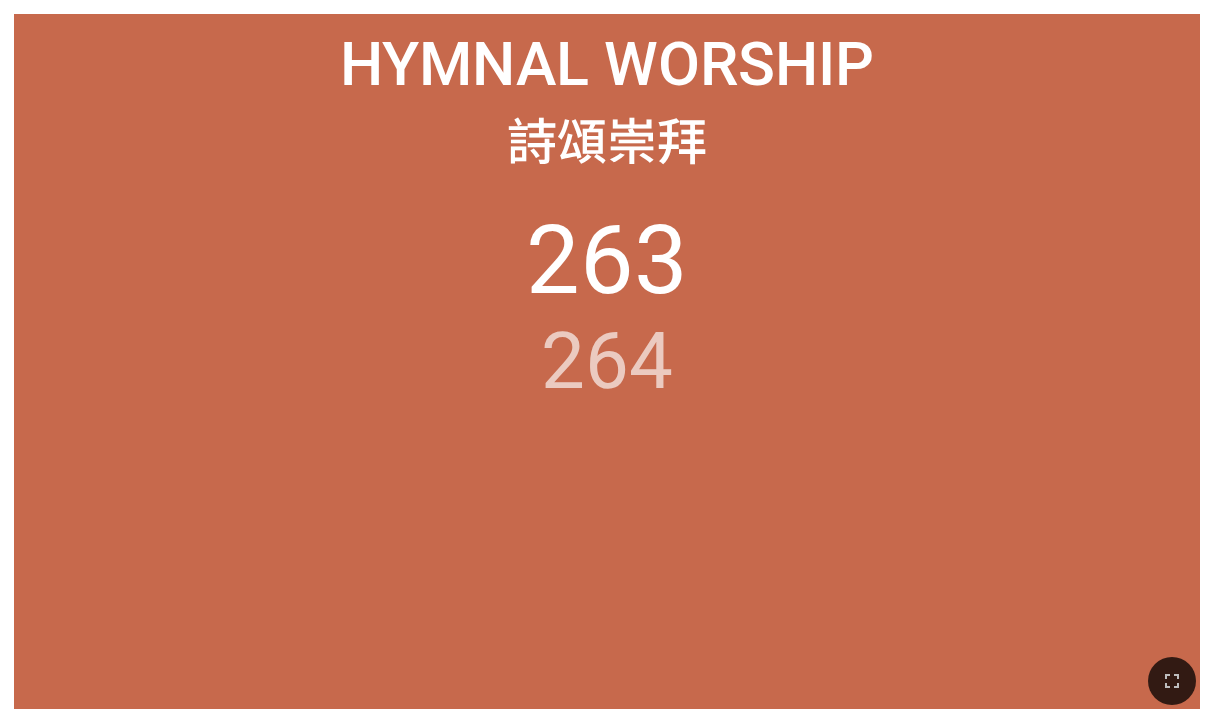 click on "264" at bounding box center [607, 361] 